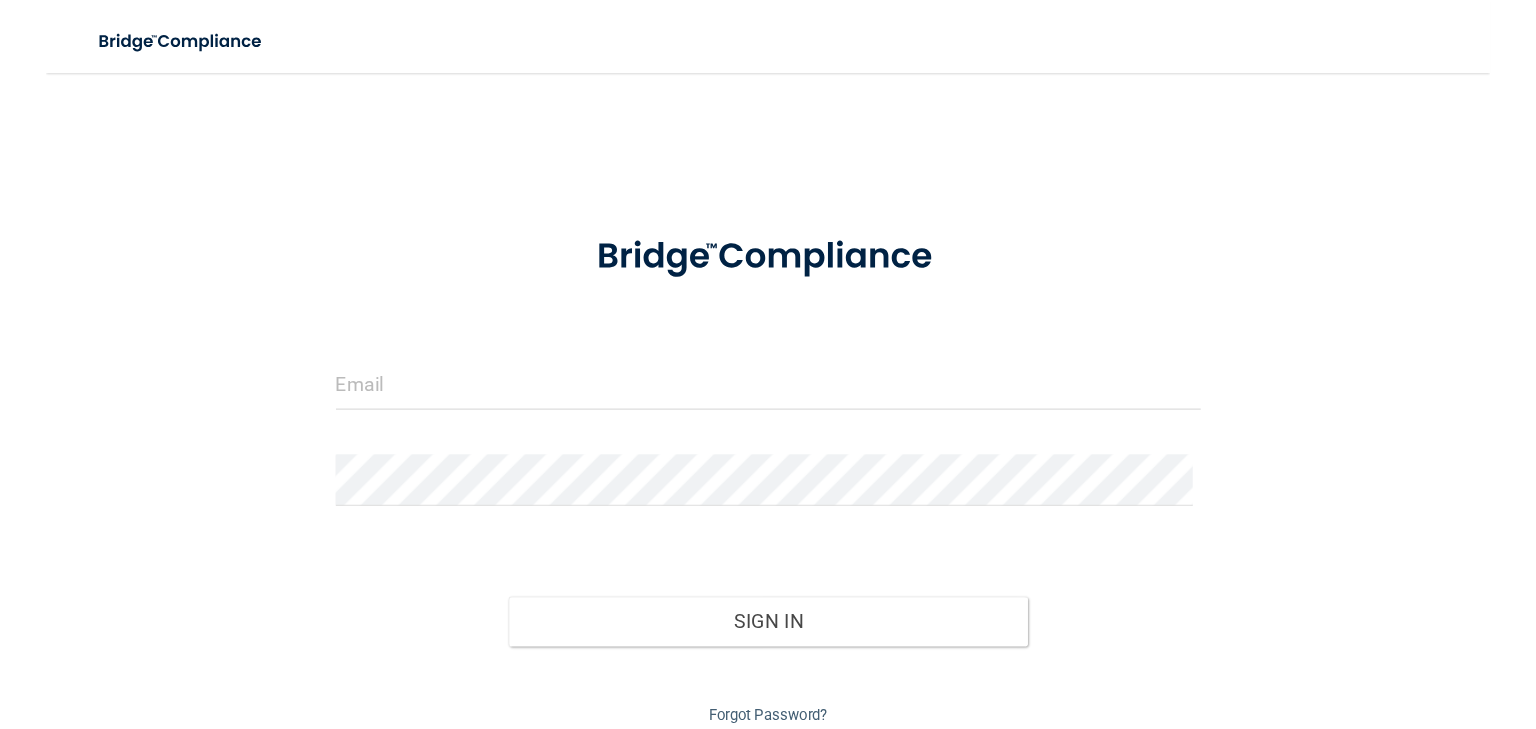 scroll, scrollTop: 0, scrollLeft: 0, axis: both 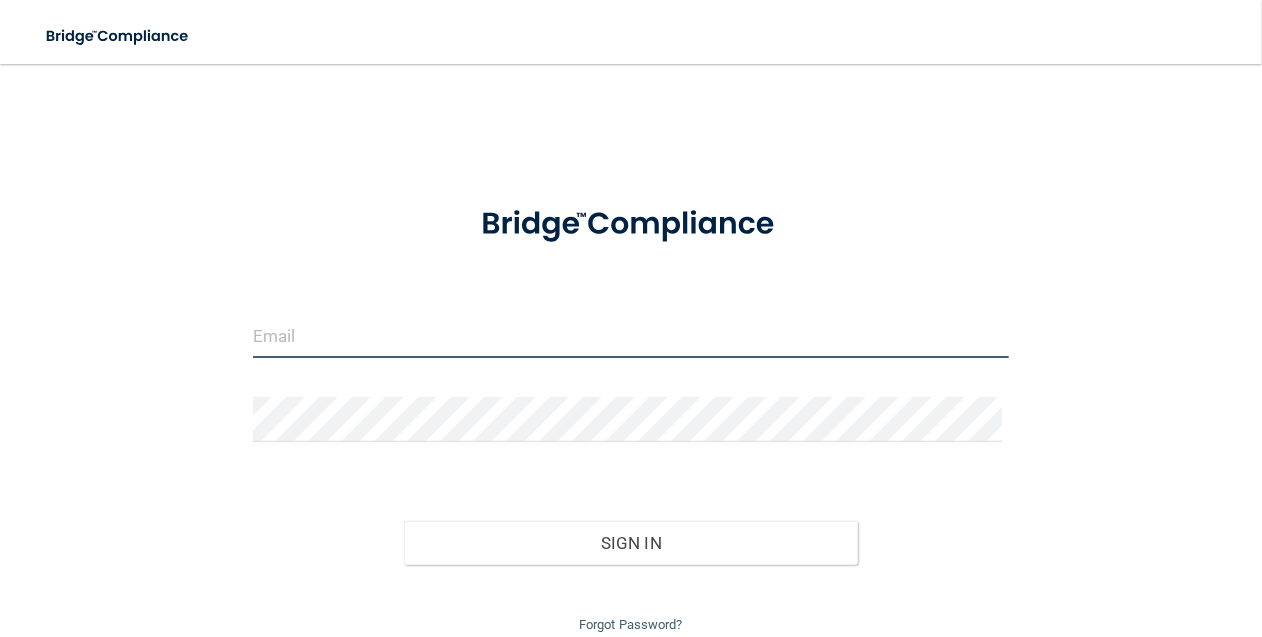 type on "[EMAIL_ADDRESS][DOMAIN_NAME]" 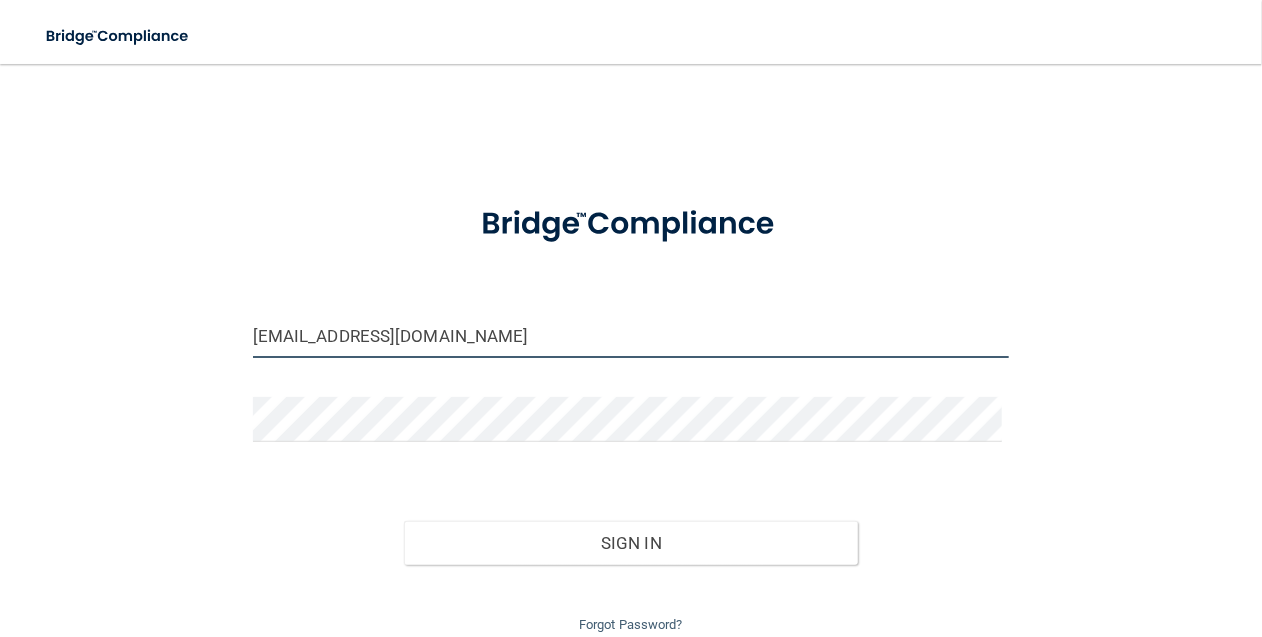 click on "[EMAIL_ADDRESS][DOMAIN_NAME]" at bounding box center [631, 335] 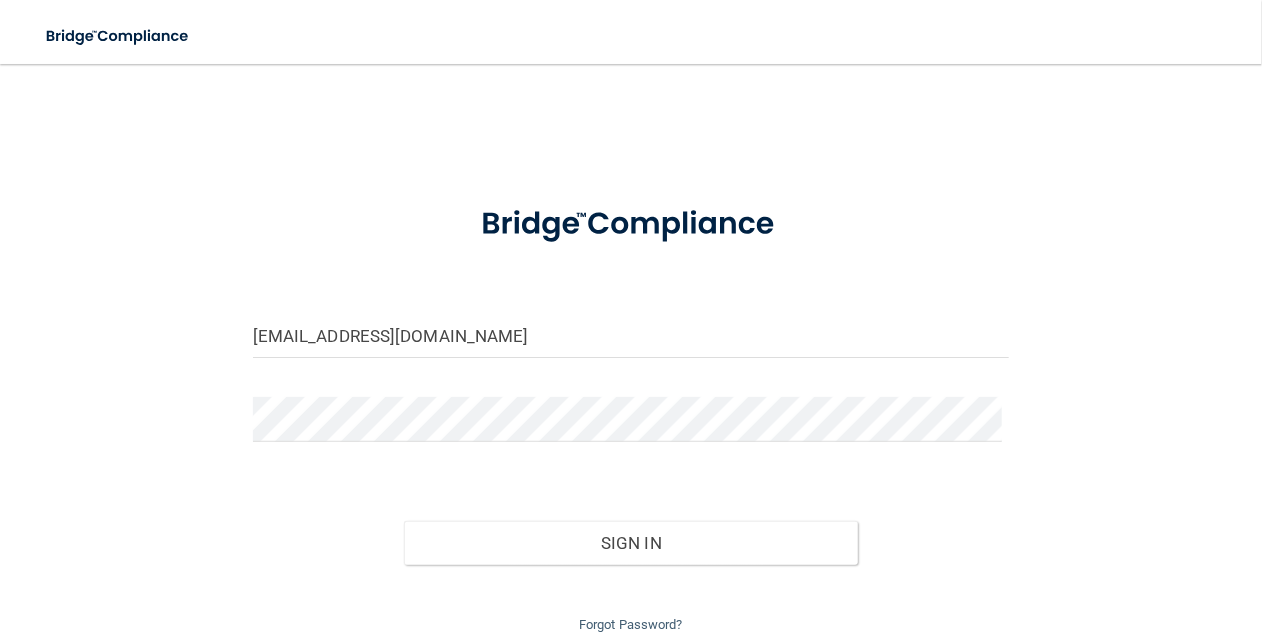 drag, startPoint x: 1076, startPoint y: 436, endPoint x: 1008, endPoint y: 452, distance: 69.856995 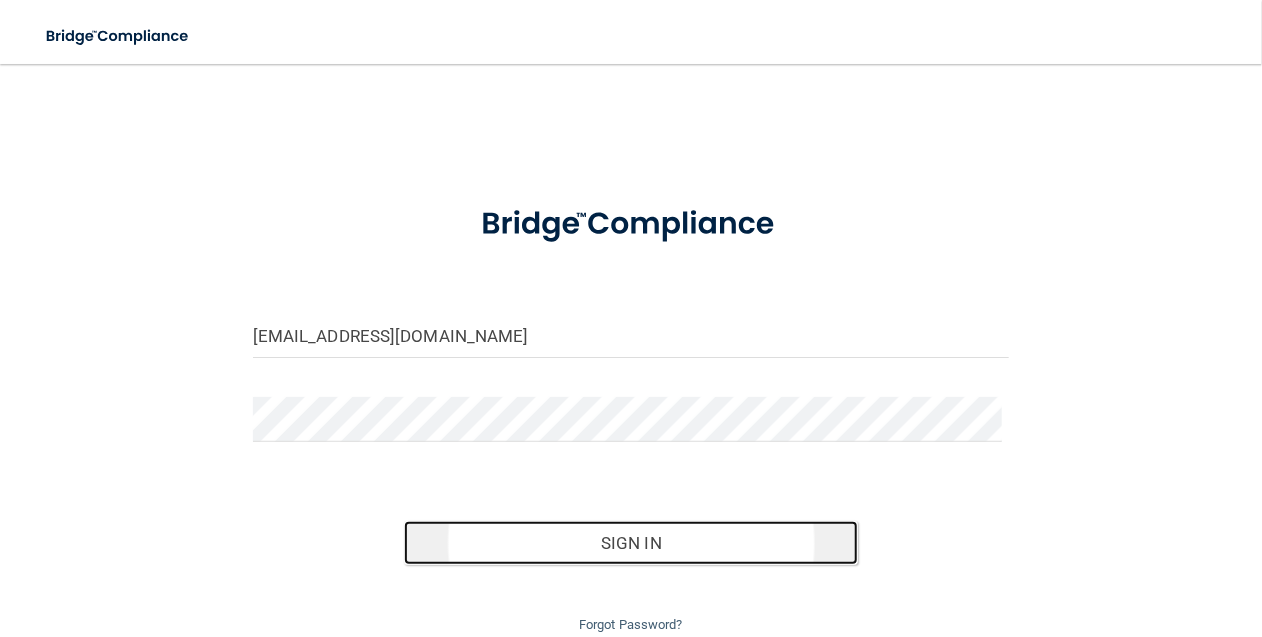 click on "Sign In" at bounding box center (631, 543) 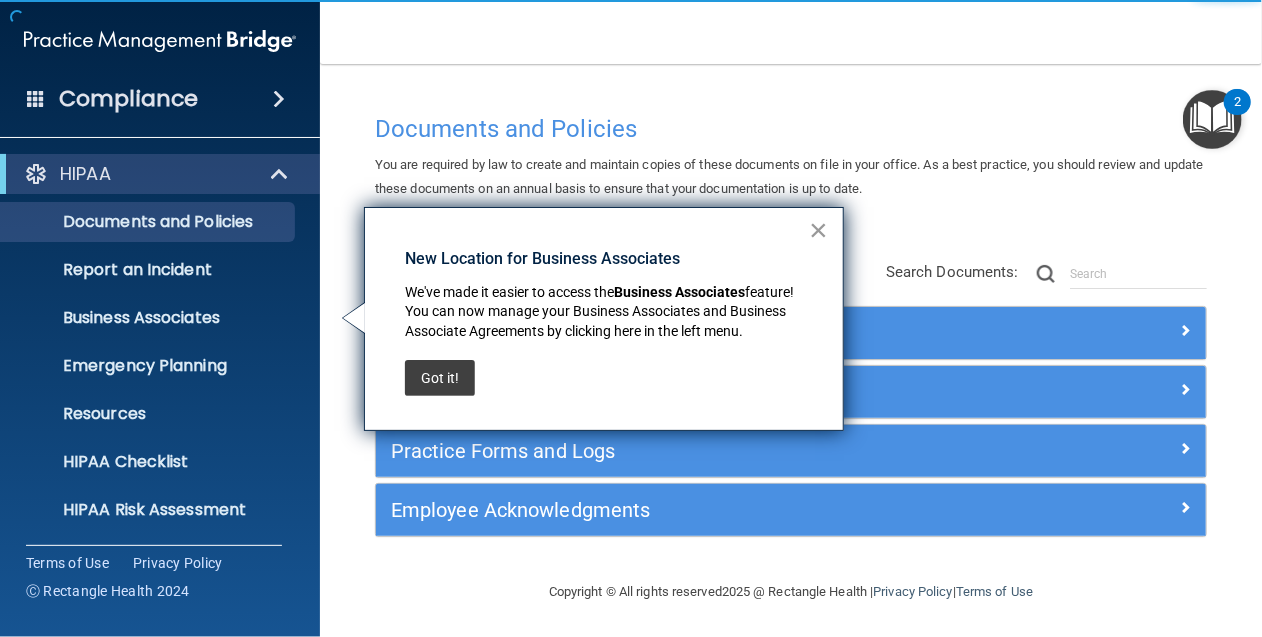 click on "×" at bounding box center [818, 230] 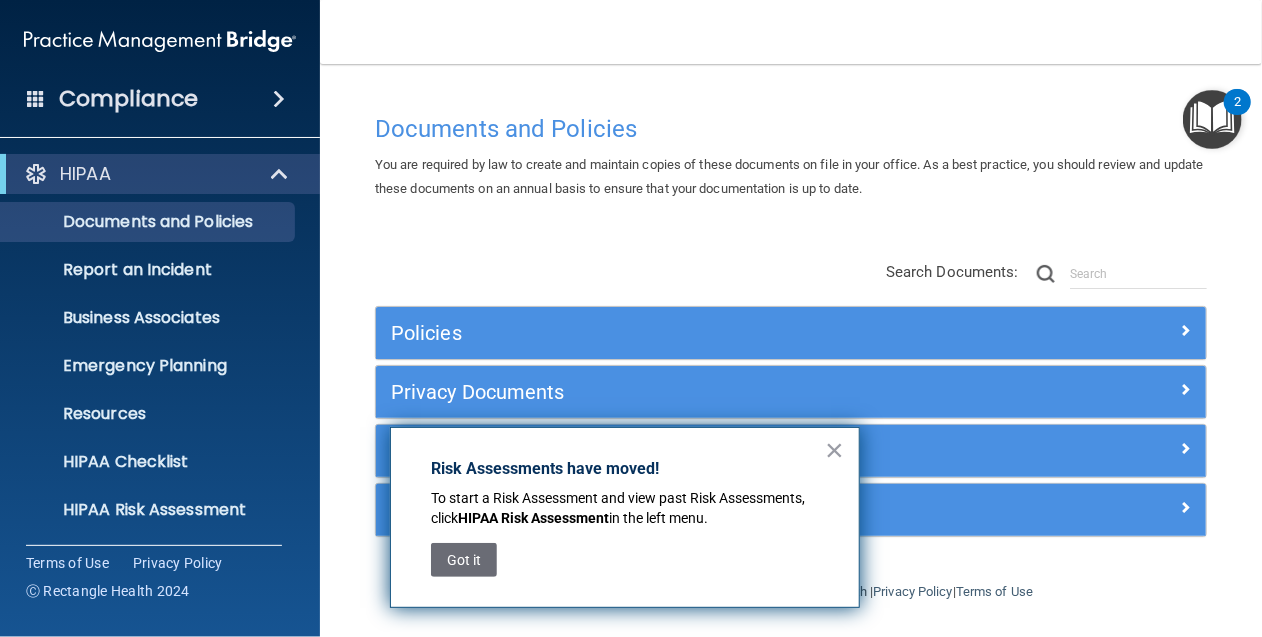 click on "Compliance" at bounding box center (128, 99) 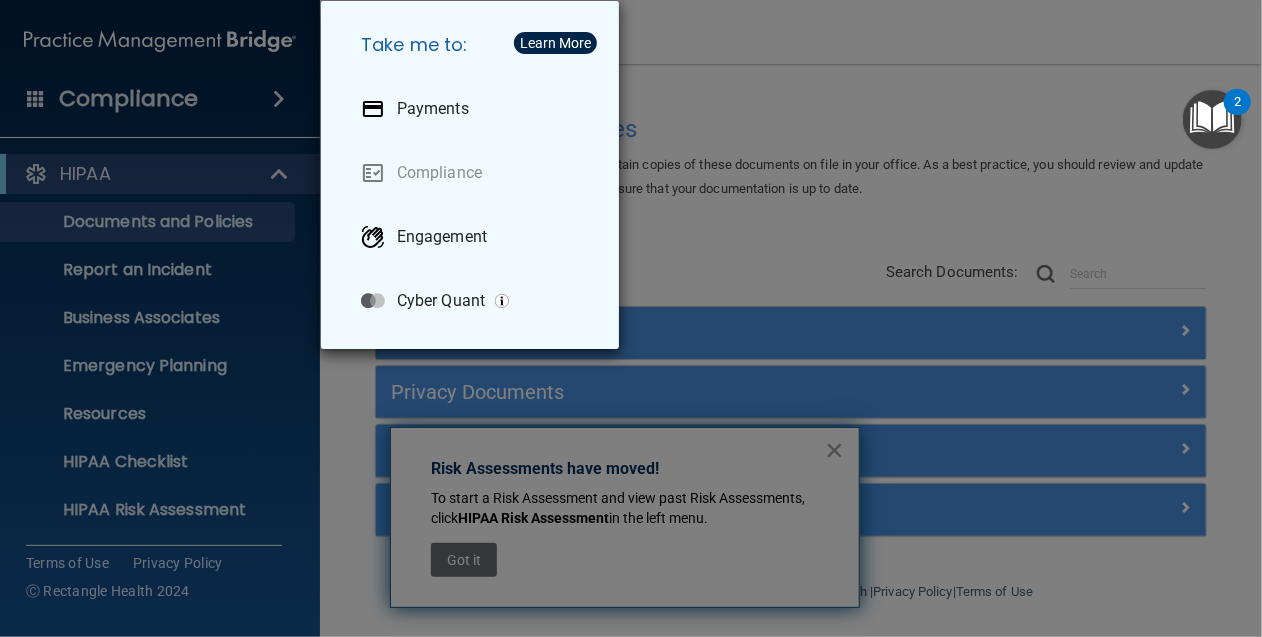 click on "Take me to:             Payments                   Compliance                     Engagement                     Cyber Quant" at bounding box center (631, 318) 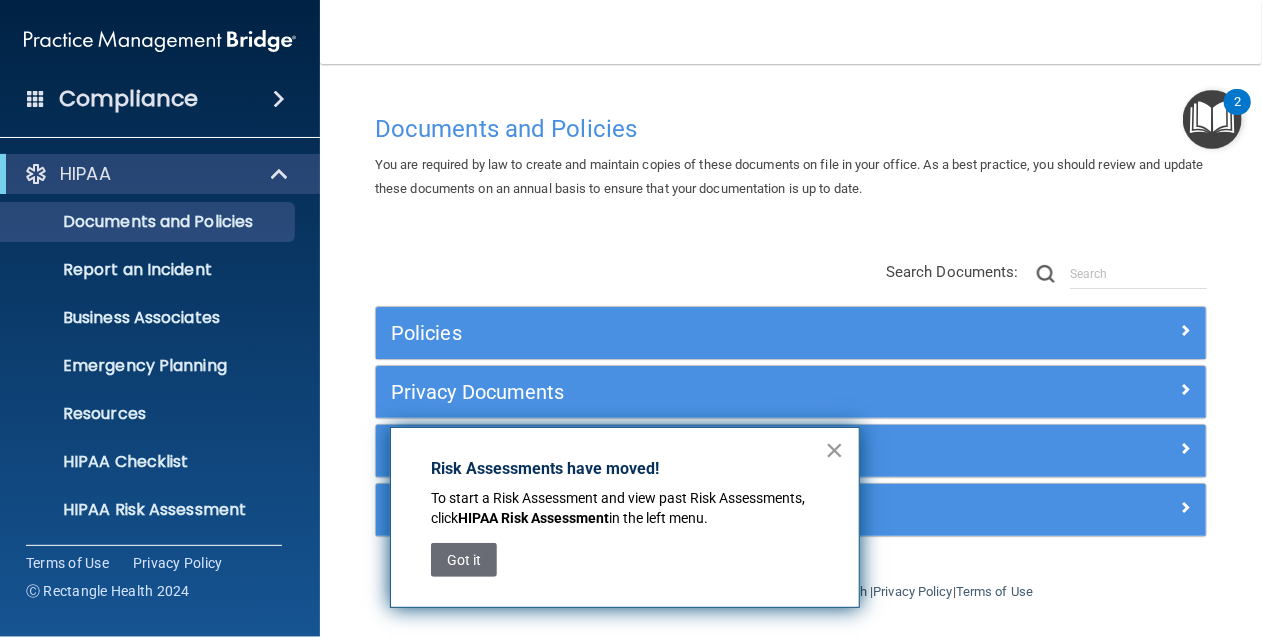 click on "×" at bounding box center (834, 450) 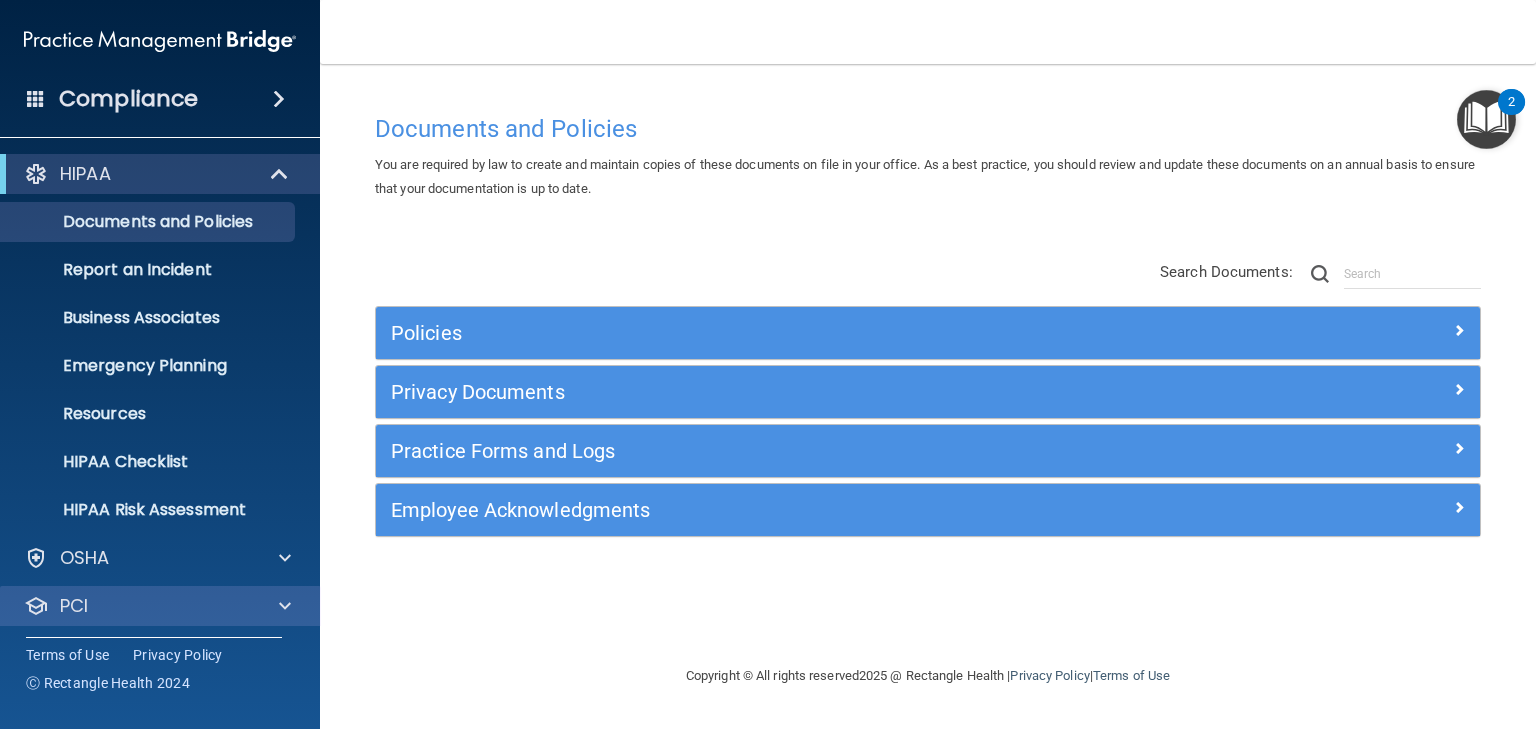 scroll, scrollTop: 100, scrollLeft: 0, axis: vertical 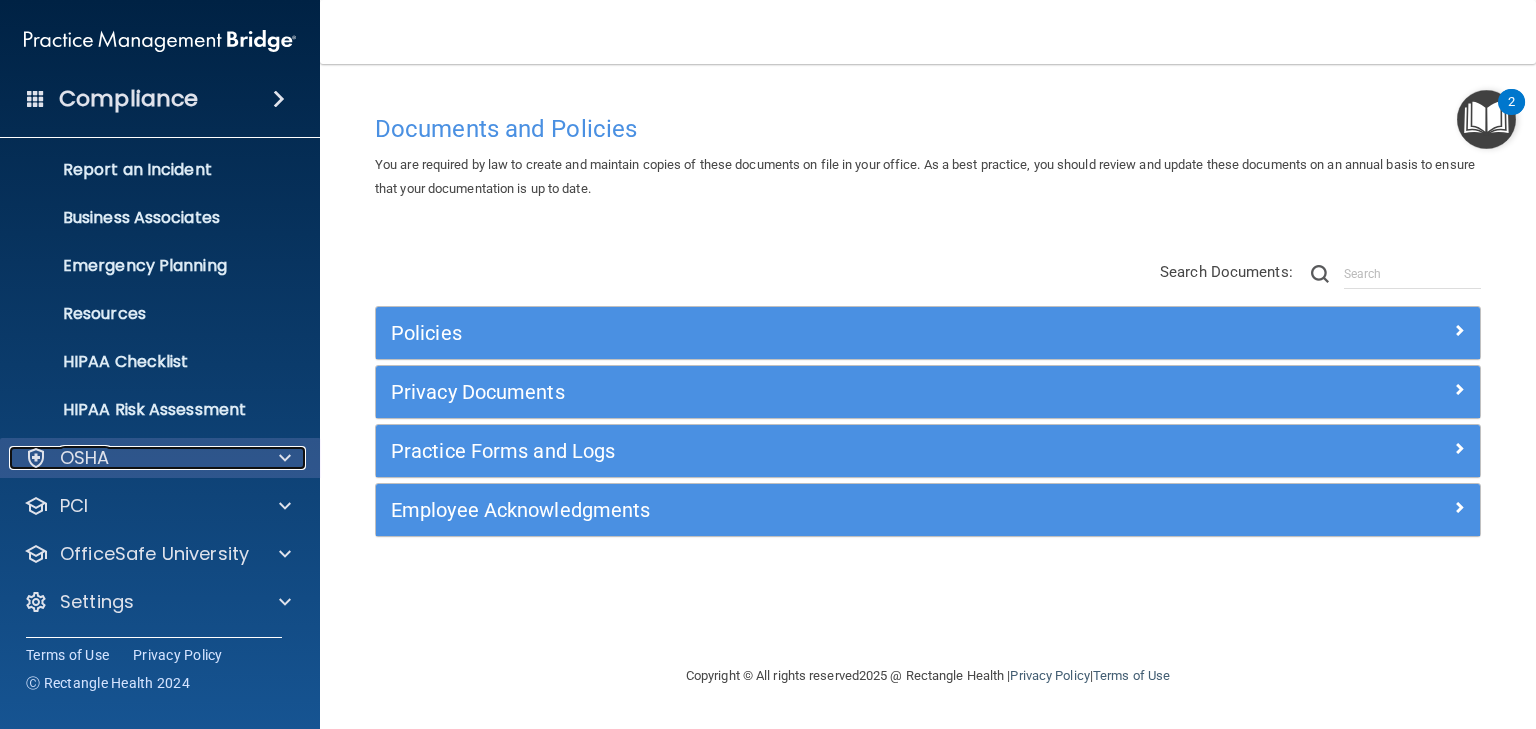 click on "OSHA" at bounding box center (133, 458) 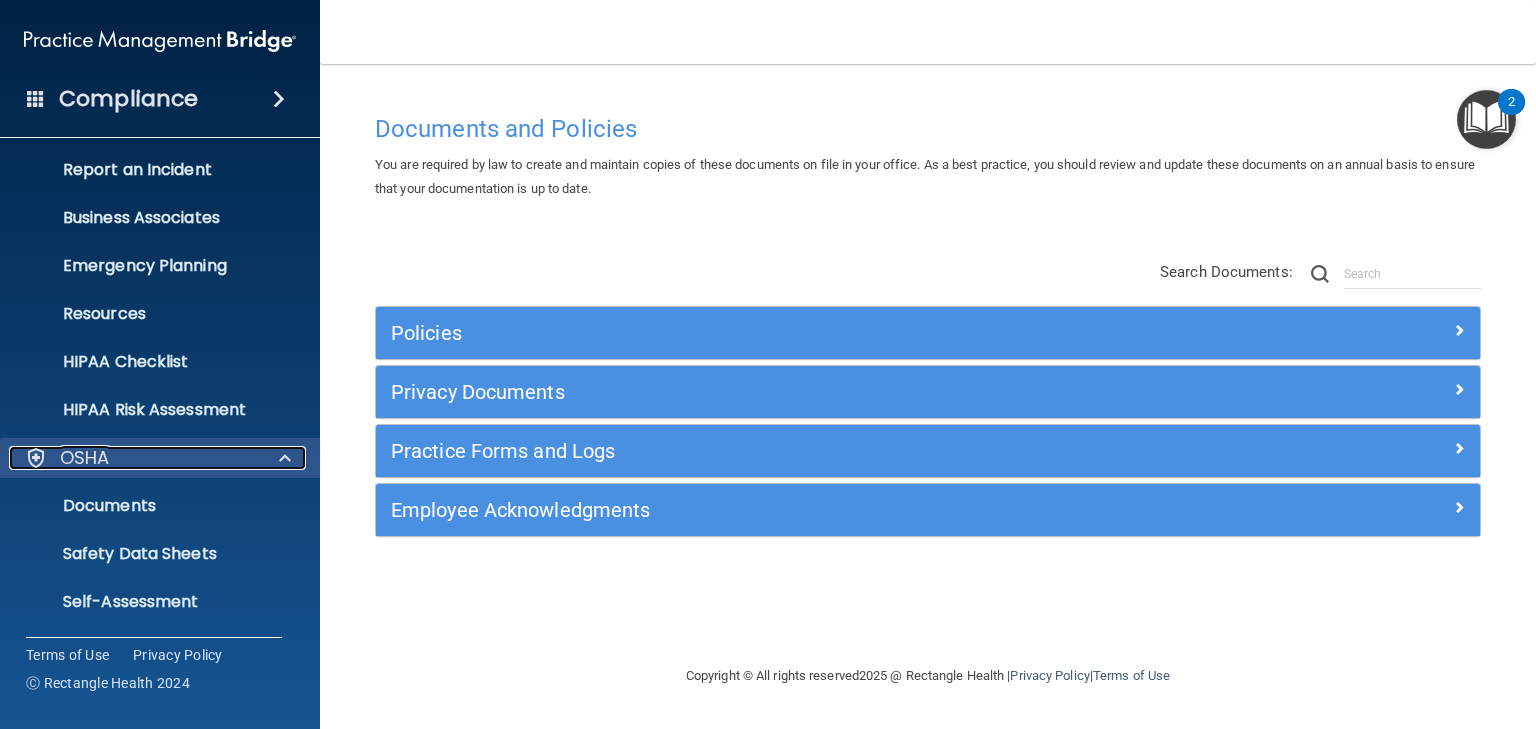 click on "OSHA" at bounding box center [133, 458] 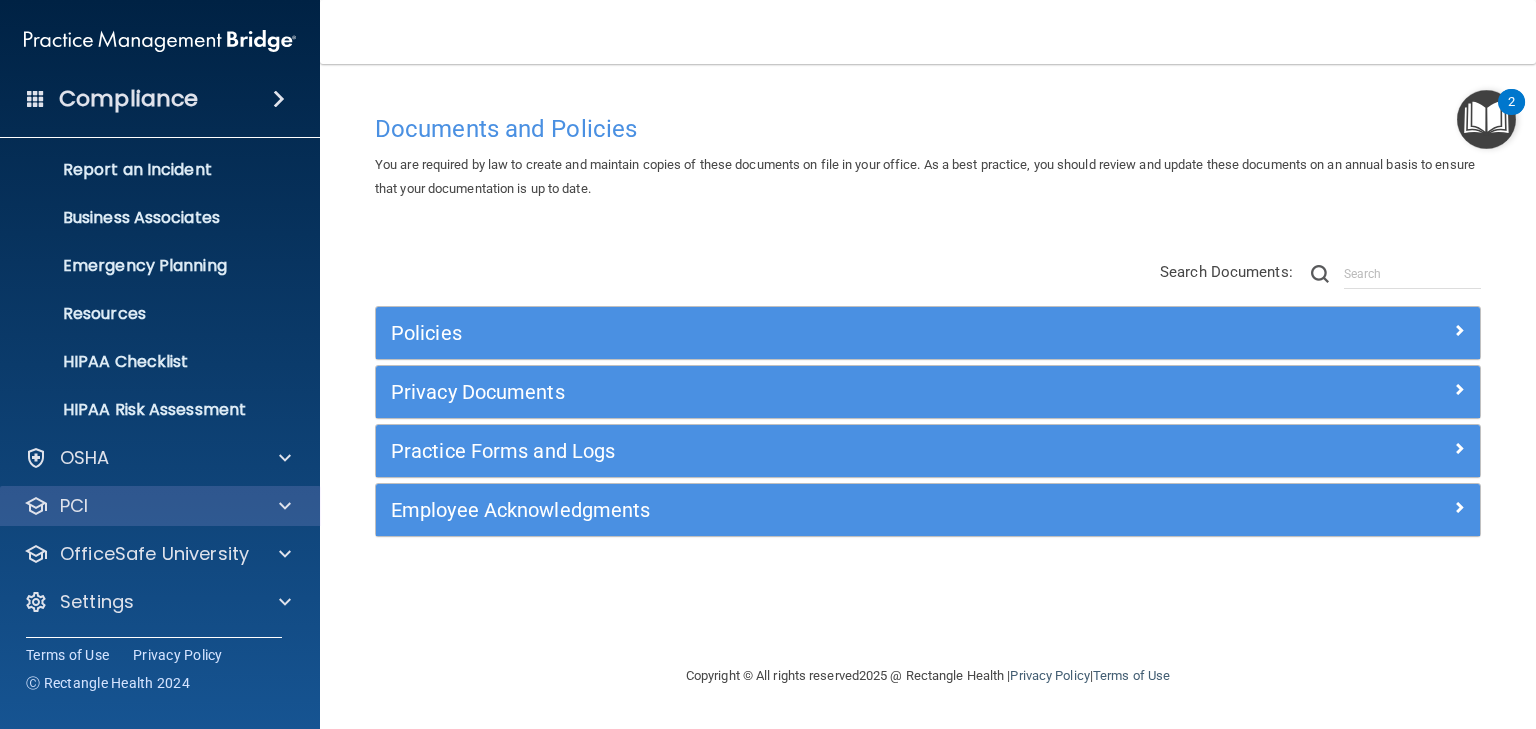 click on "PCI" at bounding box center (160, 506) 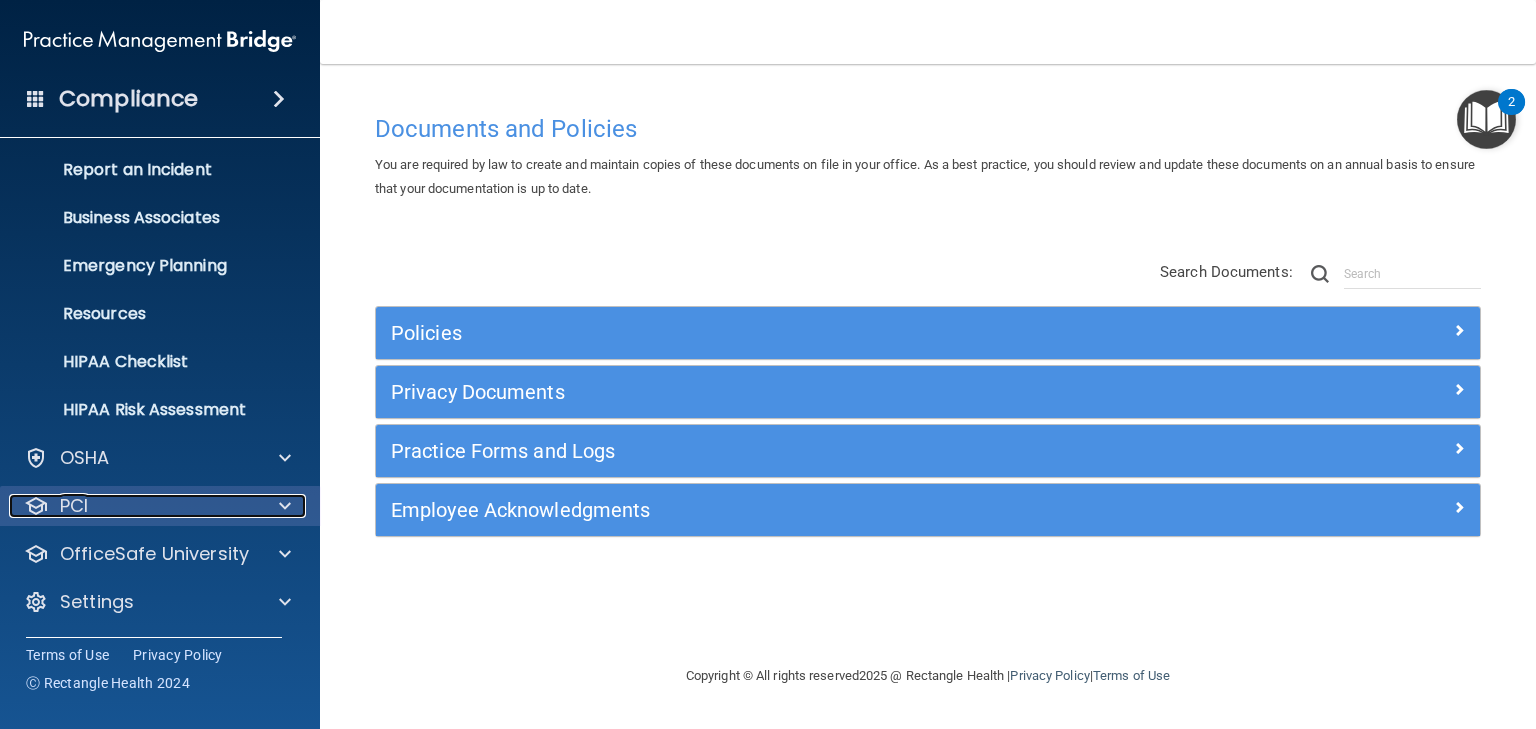 click at bounding box center [285, 506] 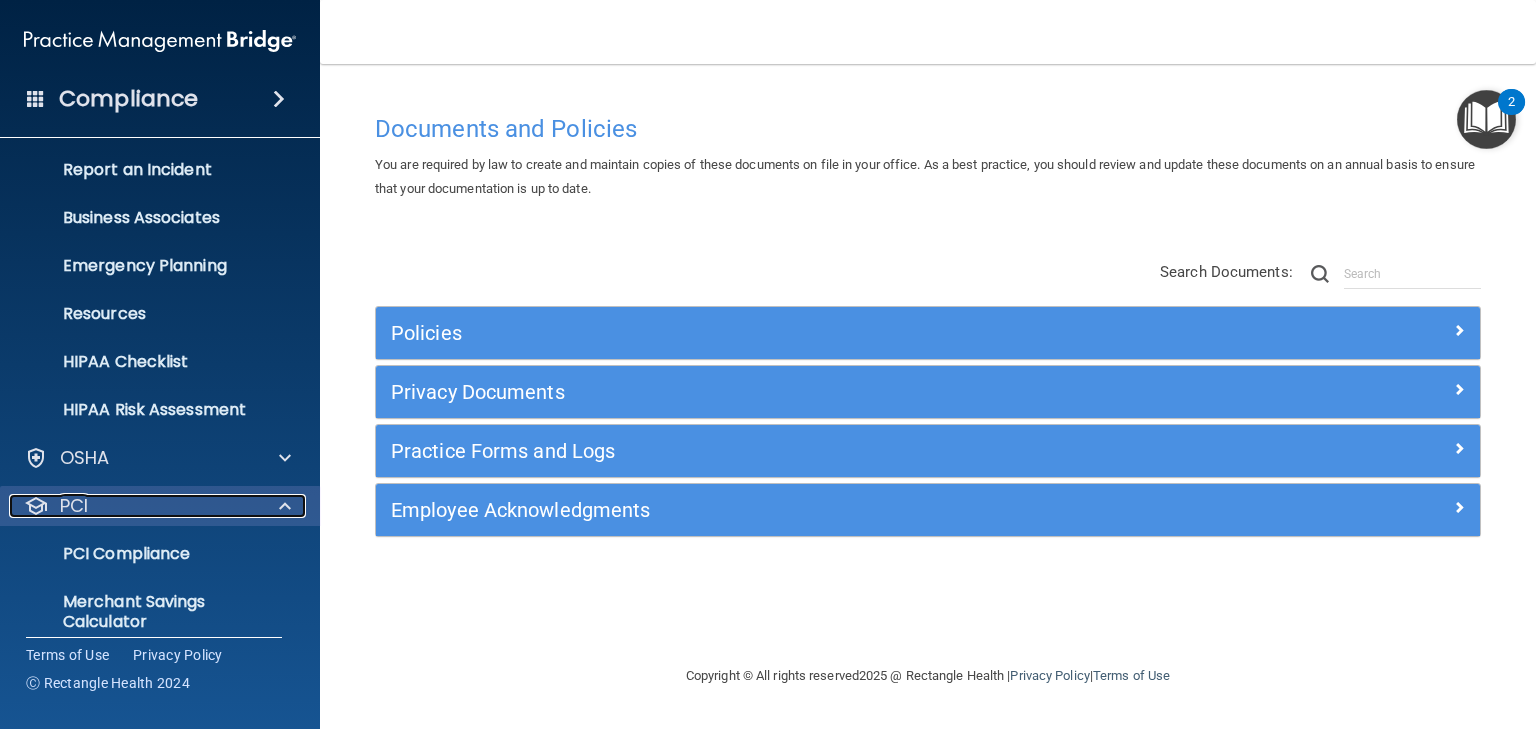 scroll, scrollTop: 216, scrollLeft: 0, axis: vertical 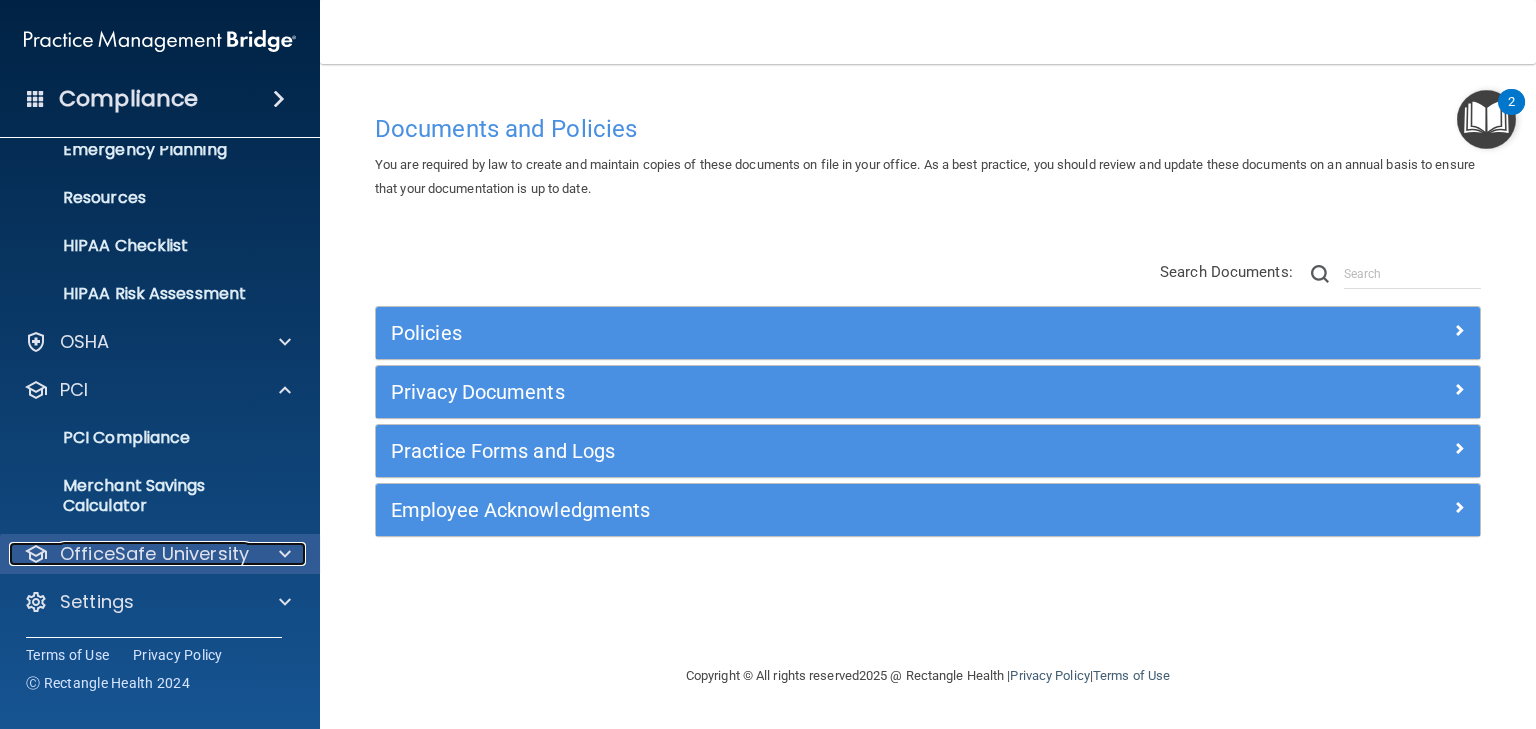 click at bounding box center (282, 554) 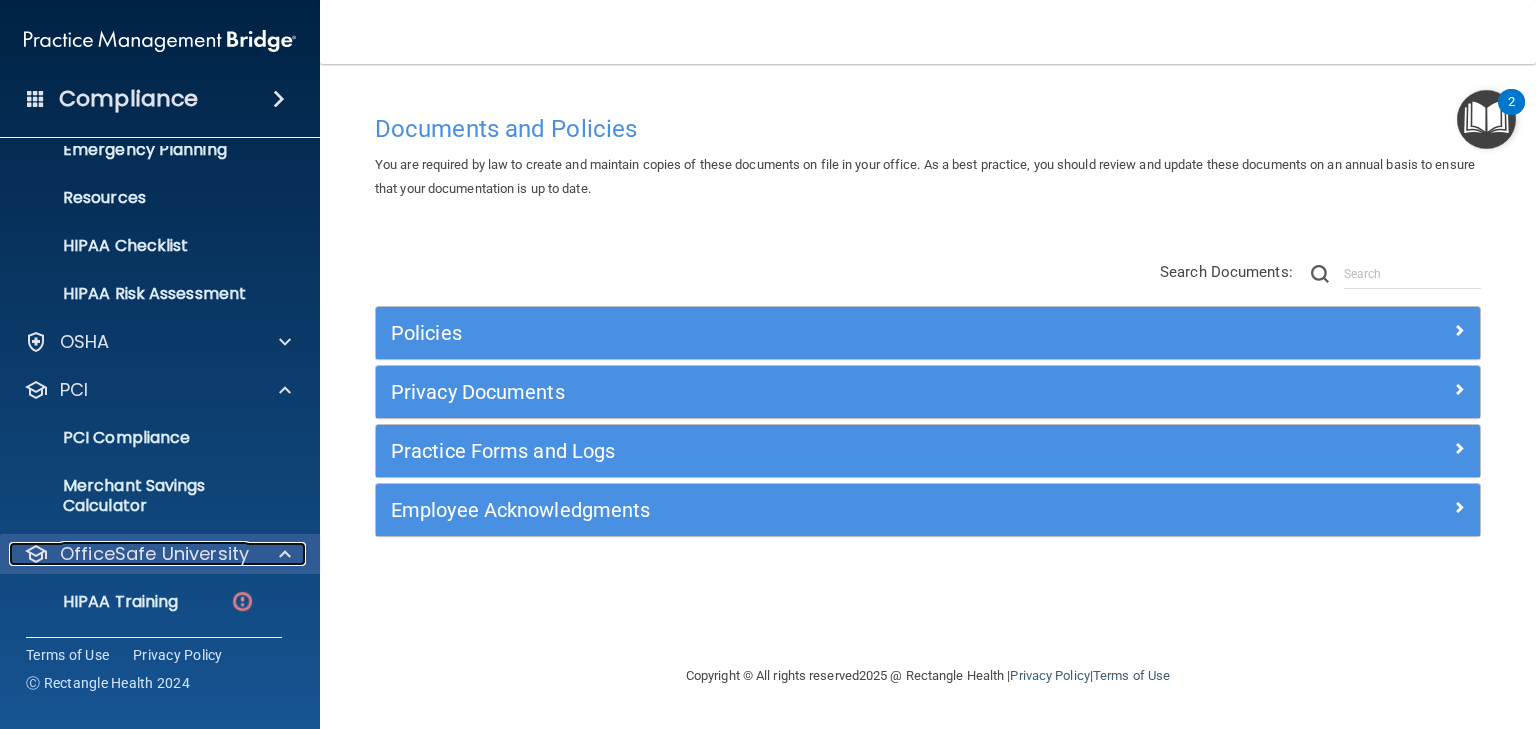 scroll, scrollTop: 360, scrollLeft: 0, axis: vertical 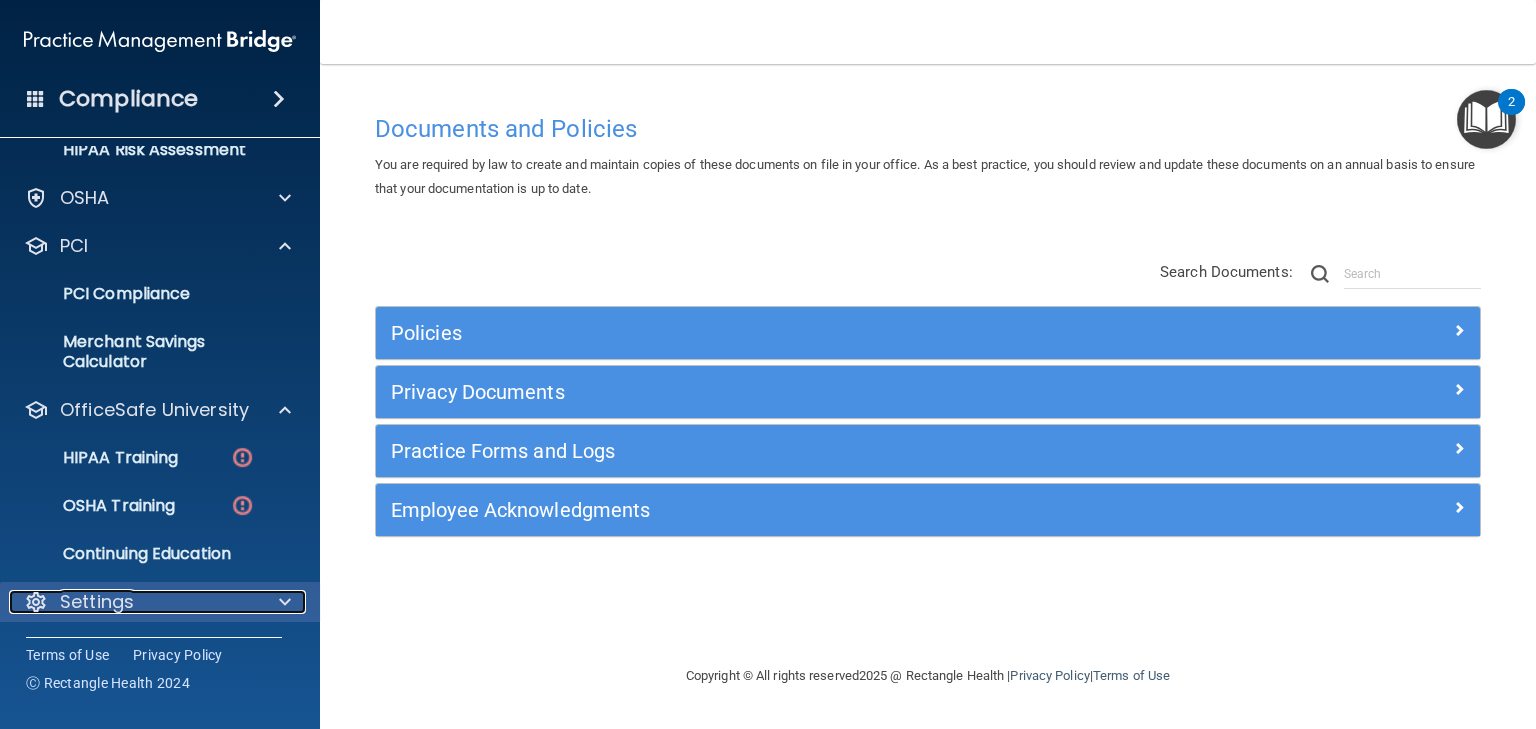 click at bounding box center [285, 602] 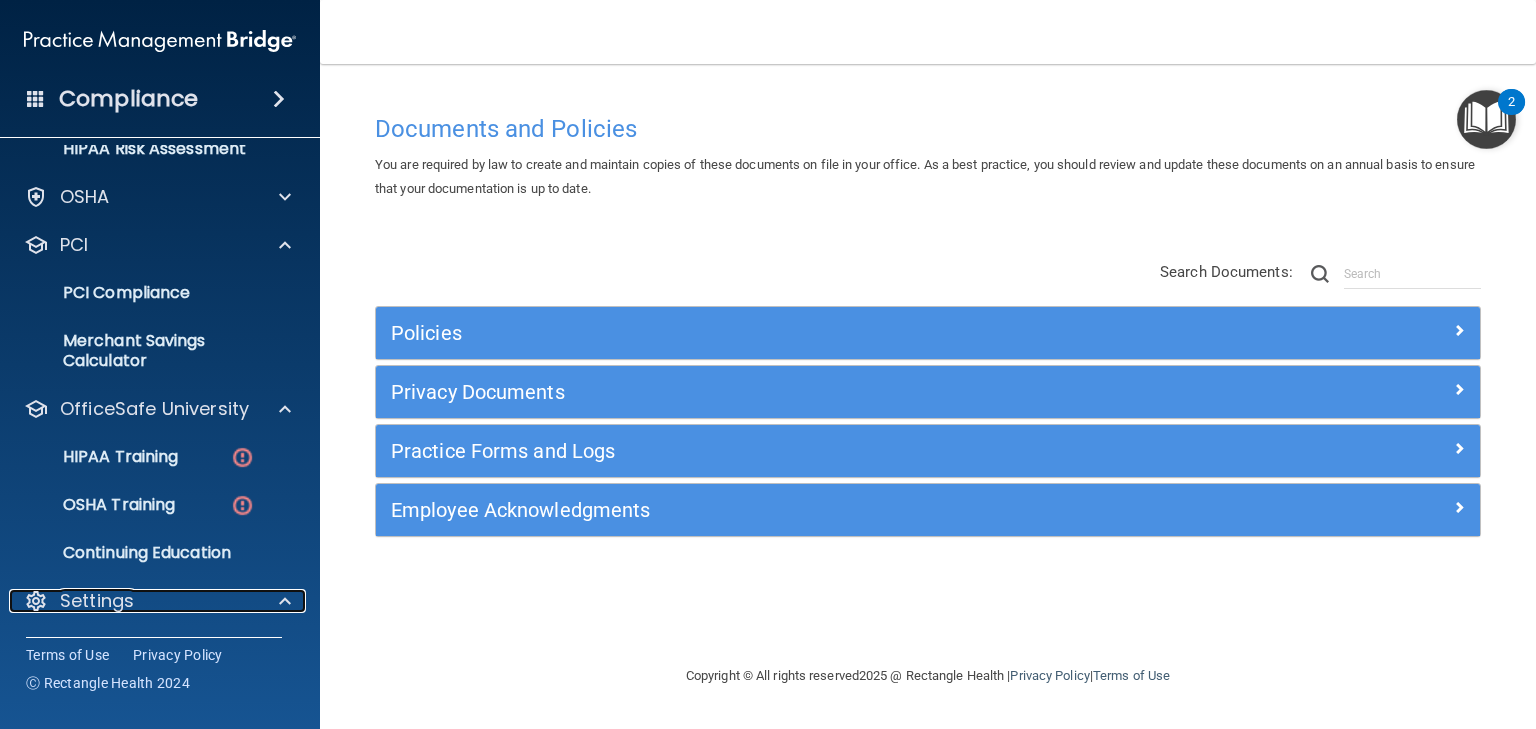 scroll, scrollTop: 0, scrollLeft: 0, axis: both 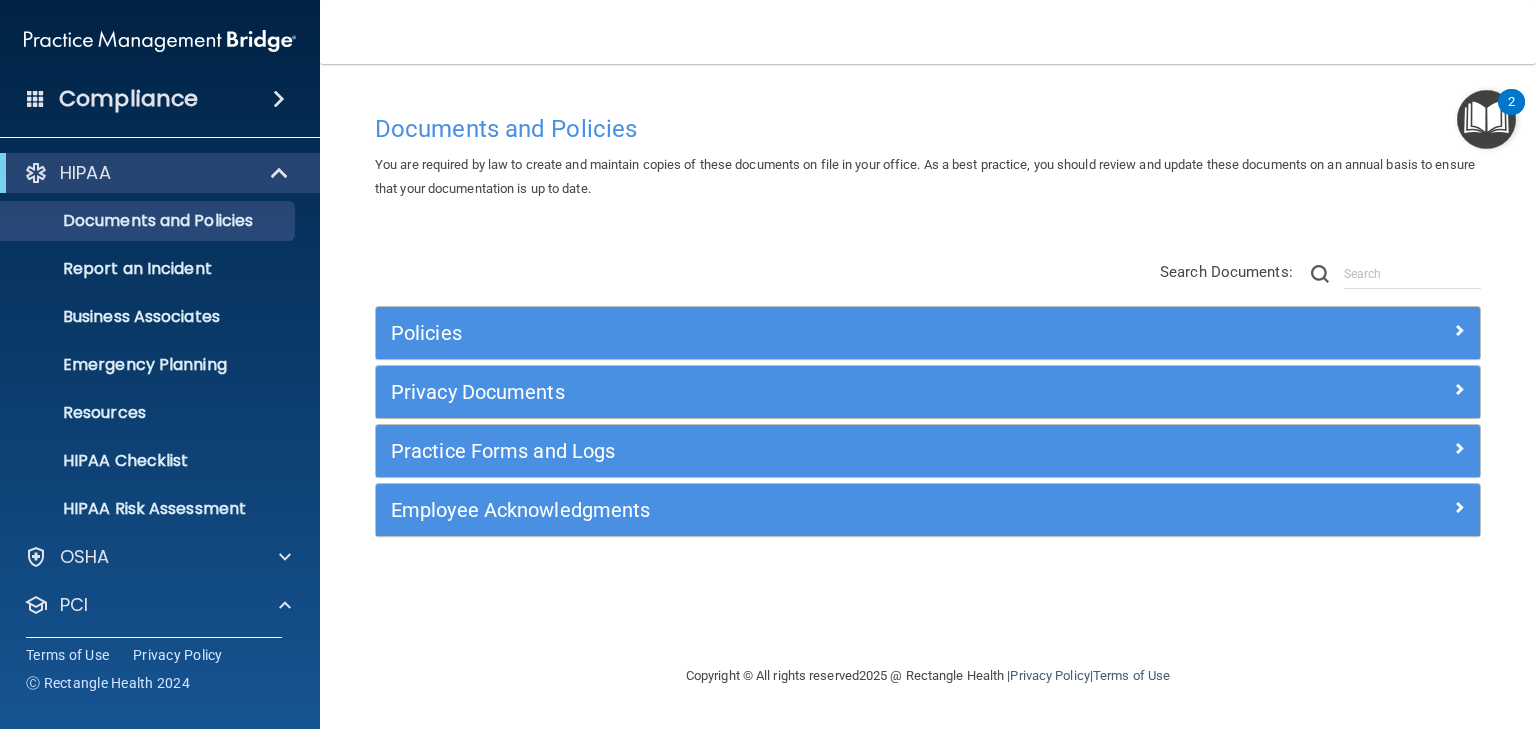 click on "Compliance" at bounding box center [128, 99] 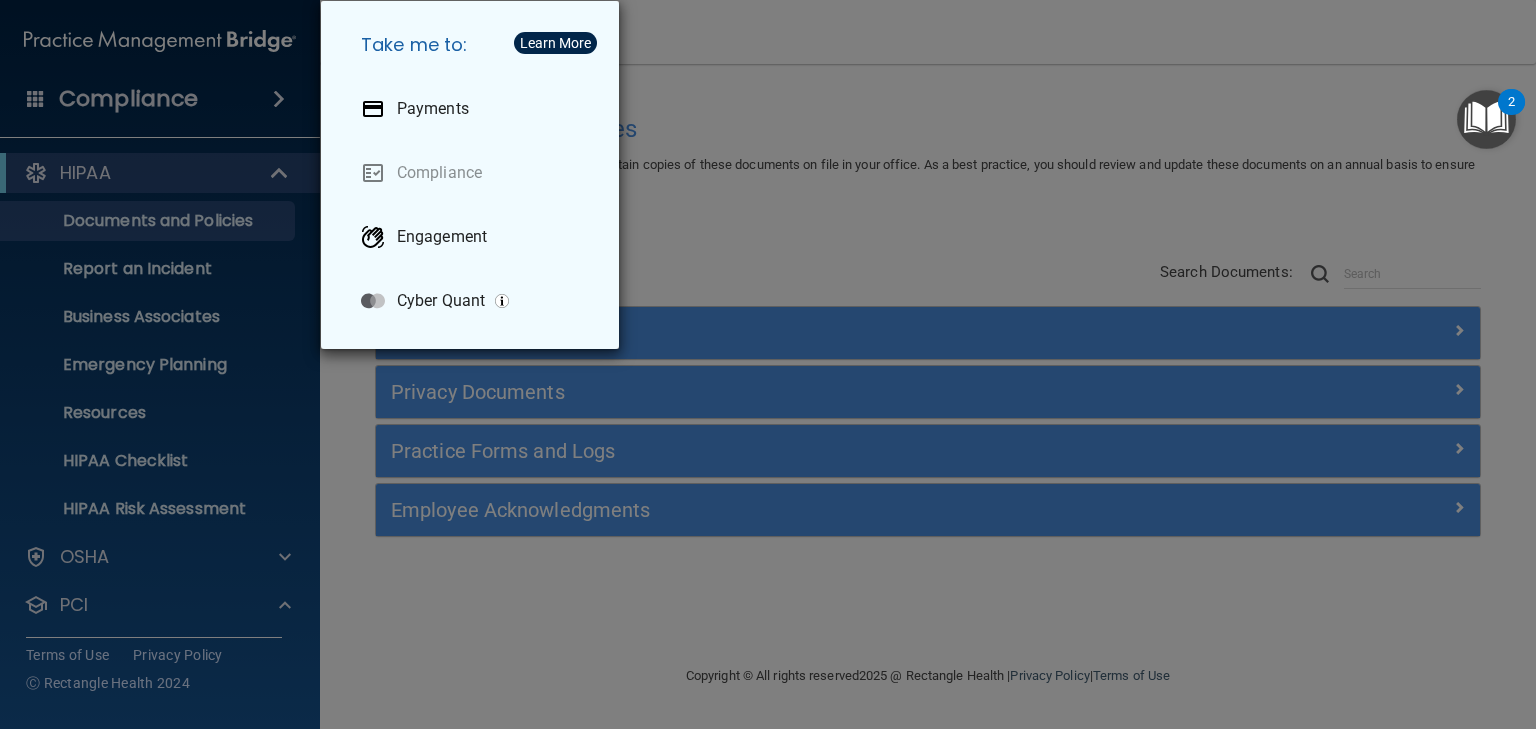 click on "Take me to:             Payments                   Compliance                     Engagement                     Cyber Quant" at bounding box center [768, 364] 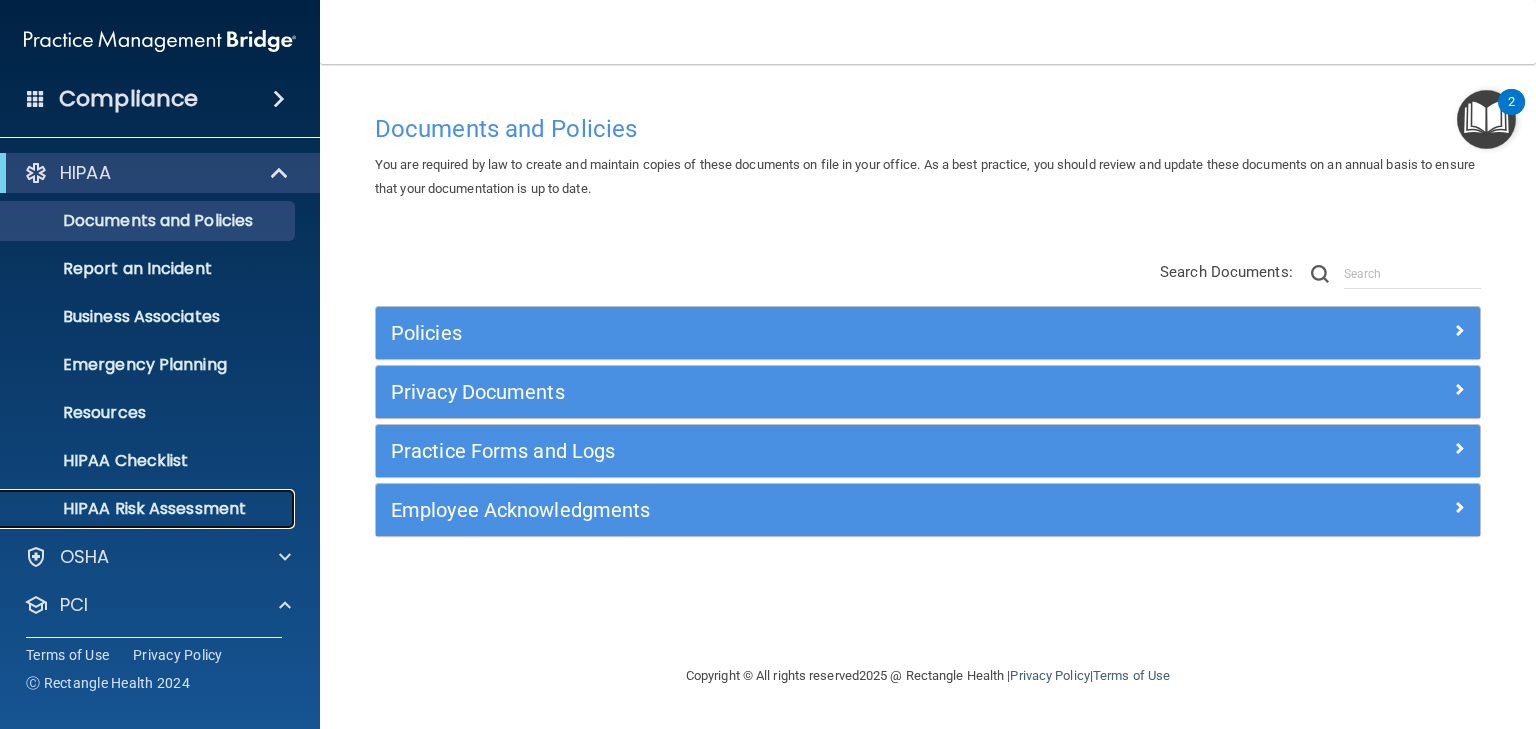 click on "HIPAA Risk Assessment" at bounding box center (149, 509) 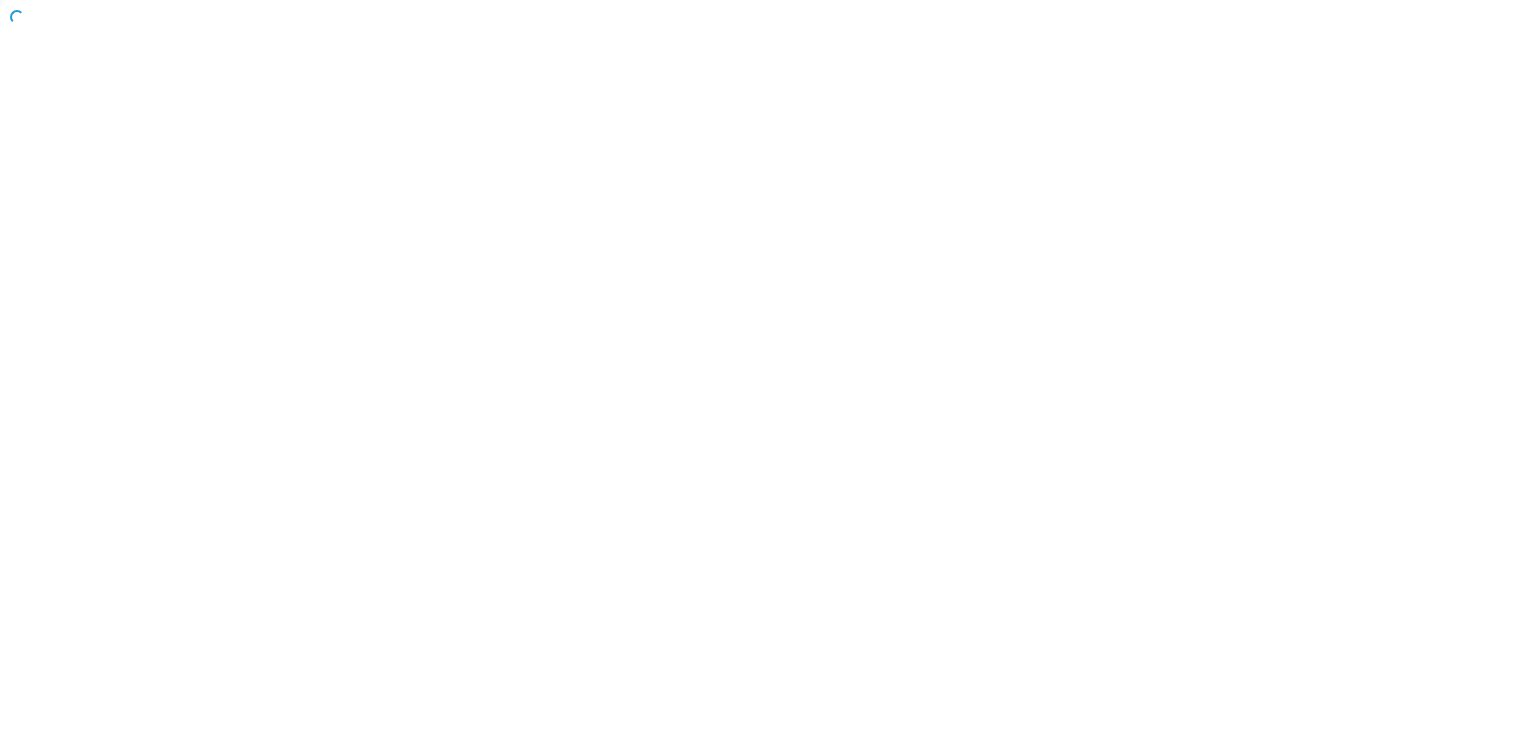 scroll, scrollTop: 0, scrollLeft: 0, axis: both 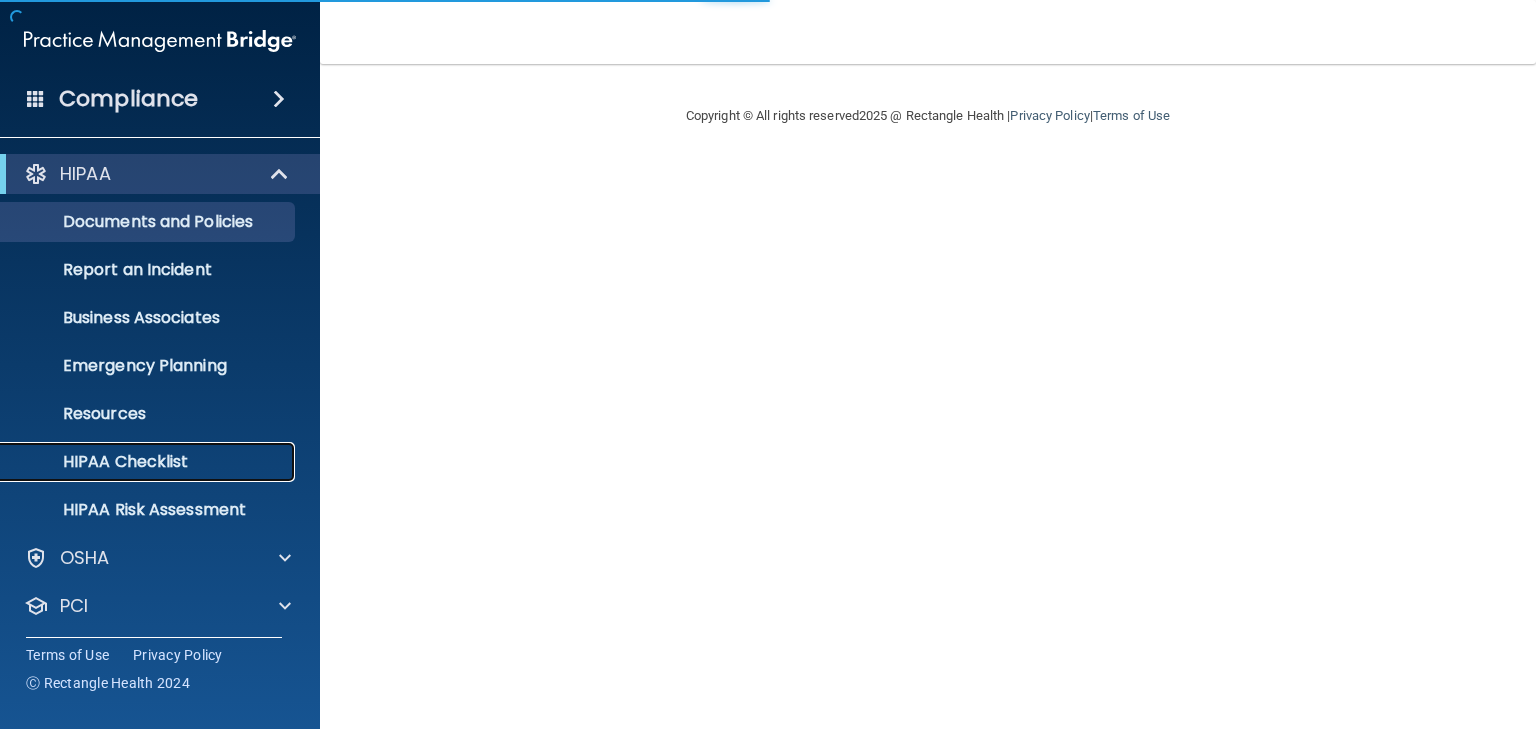click on "HIPAA Checklist" at bounding box center [137, 462] 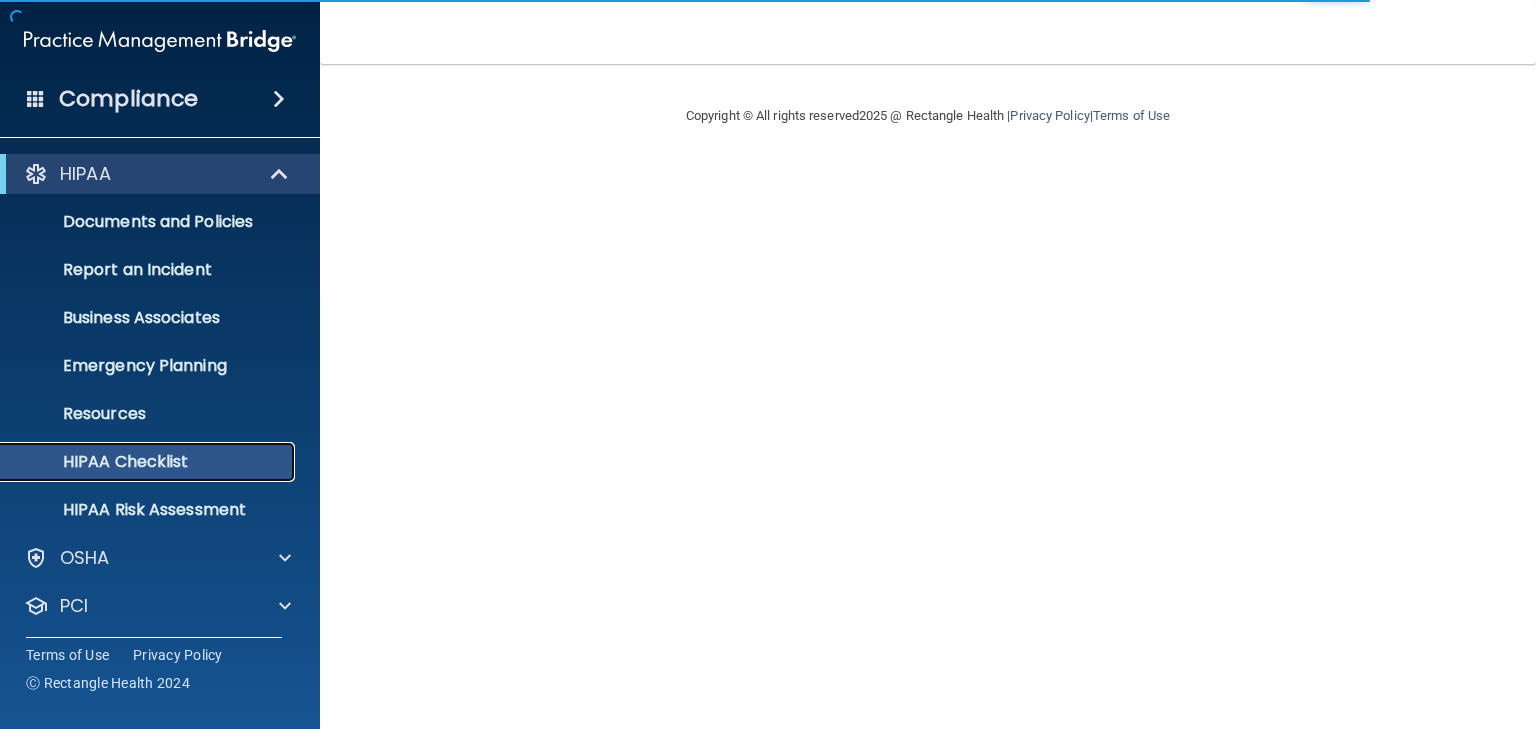 click on "HIPAA Checklist" at bounding box center [149, 462] 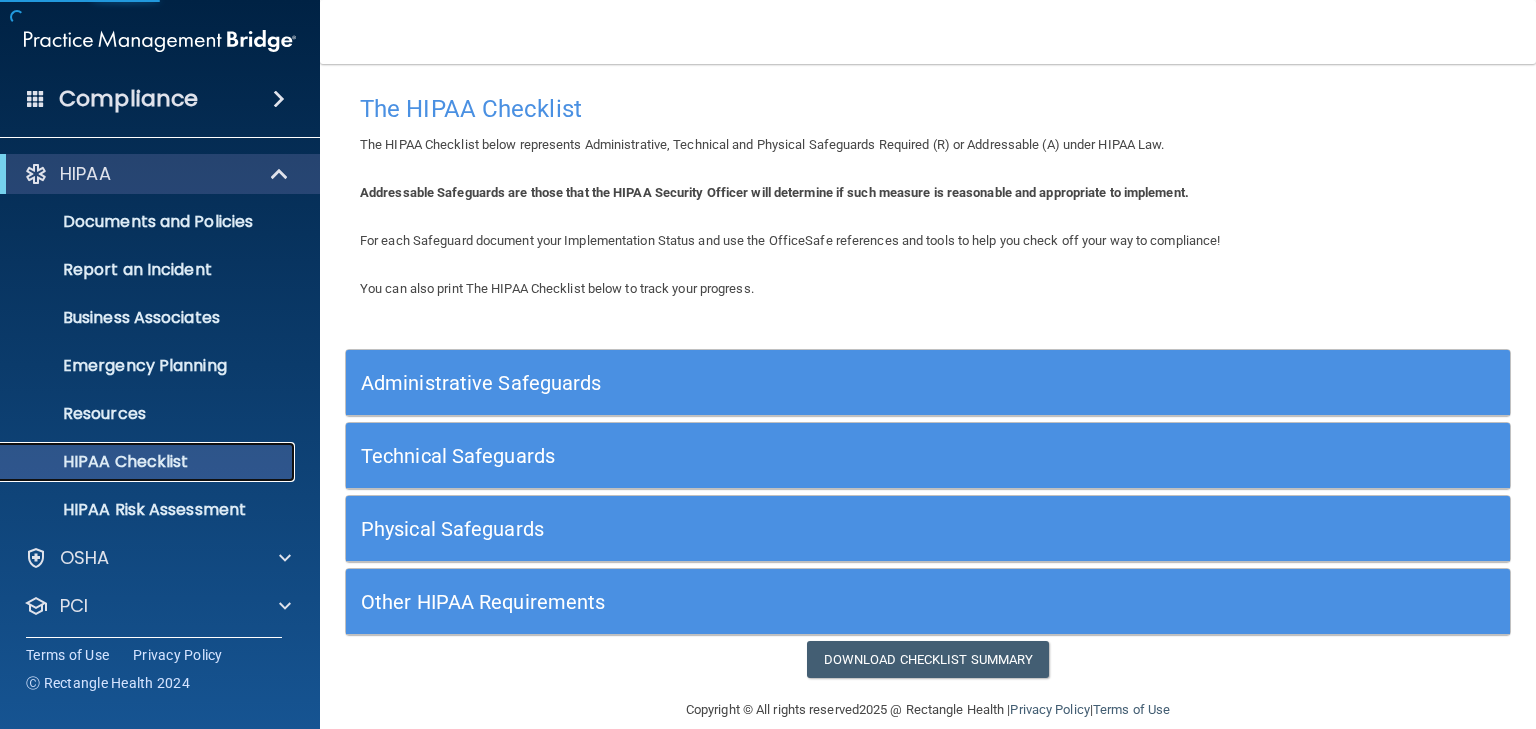 scroll, scrollTop: 27, scrollLeft: 0, axis: vertical 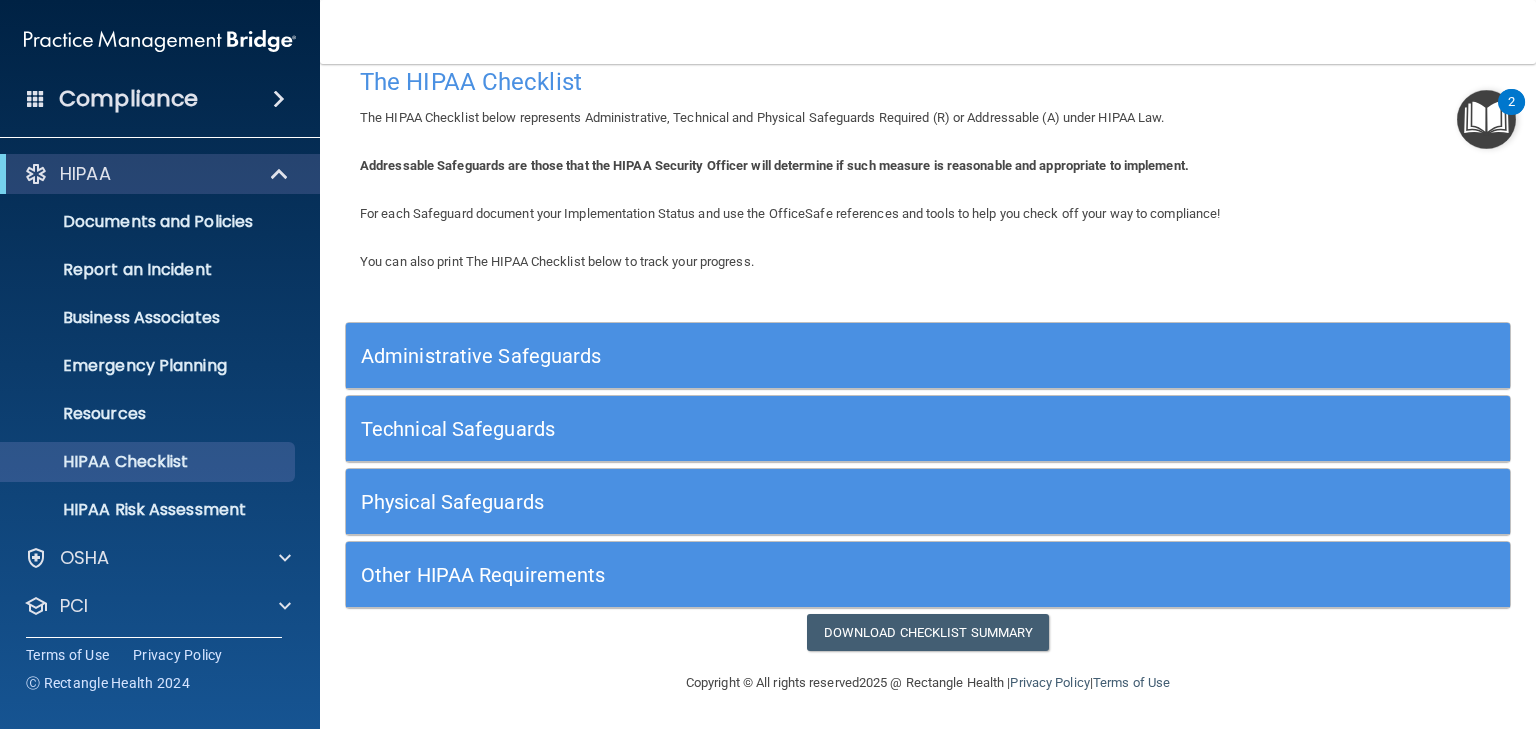 click on "Compliance" at bounding box center [160, 99] 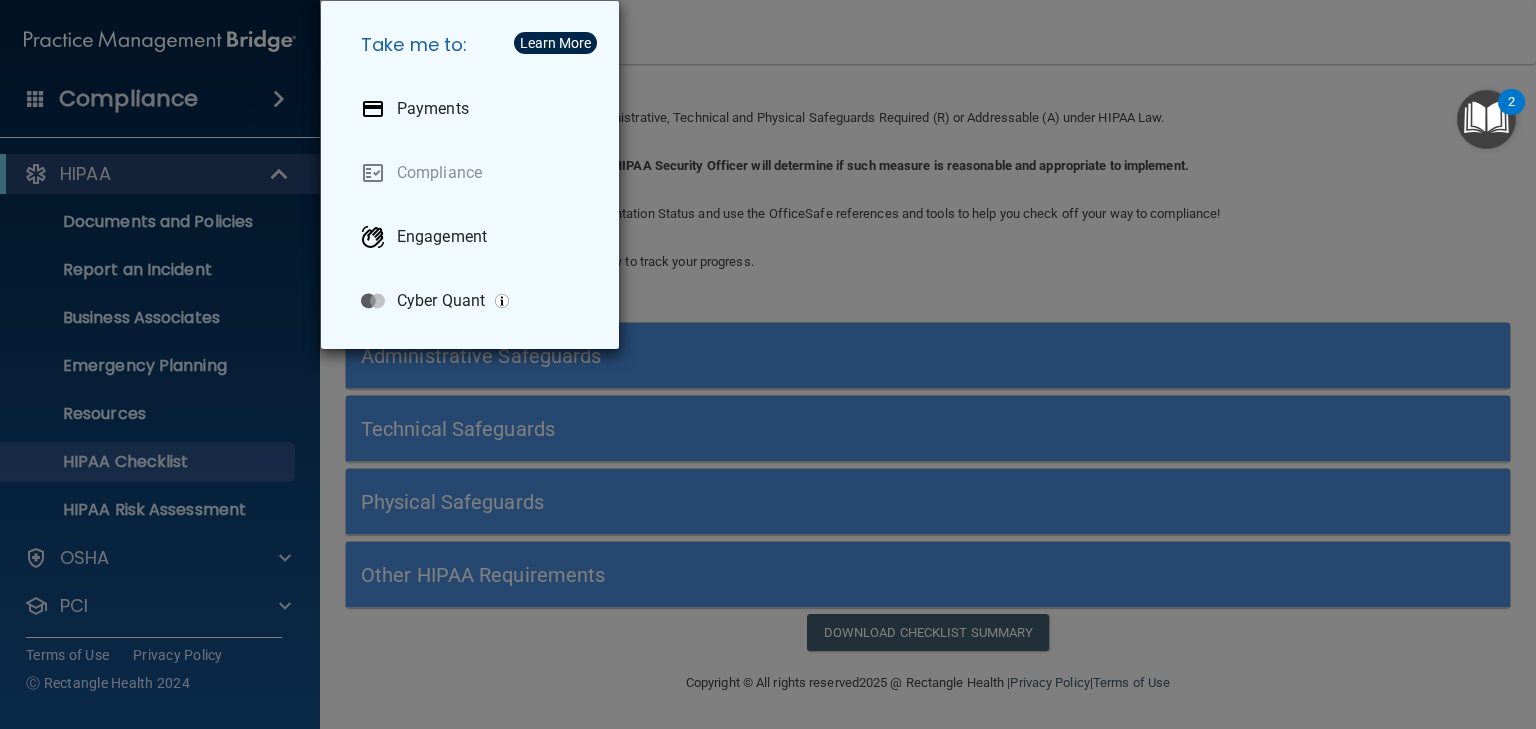 click on "Take me to:             Payments                   Compliance                     Engagement                     Cyber Quant" at bounding box center (768, 364) 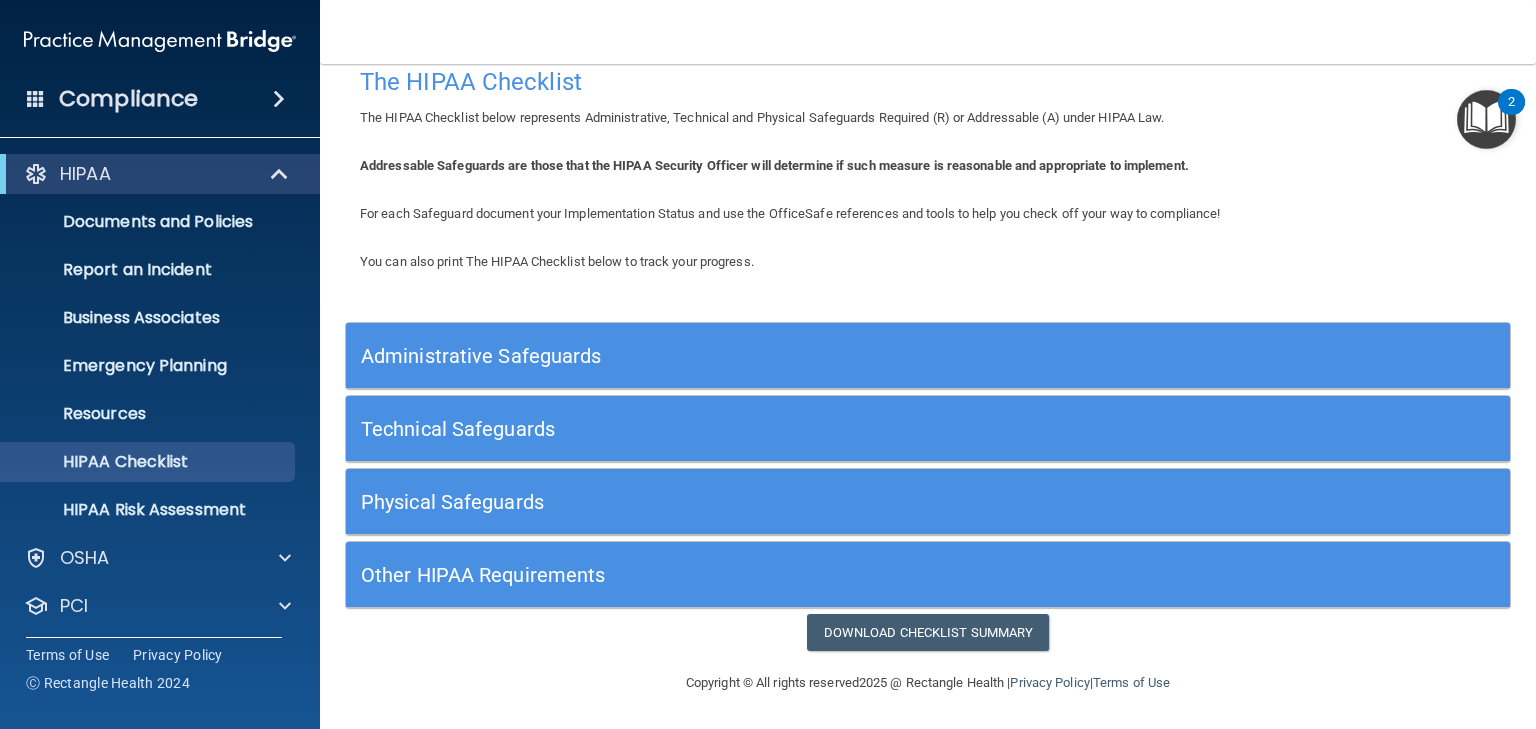 click on "Compliance" at bounding box center [160, 99] 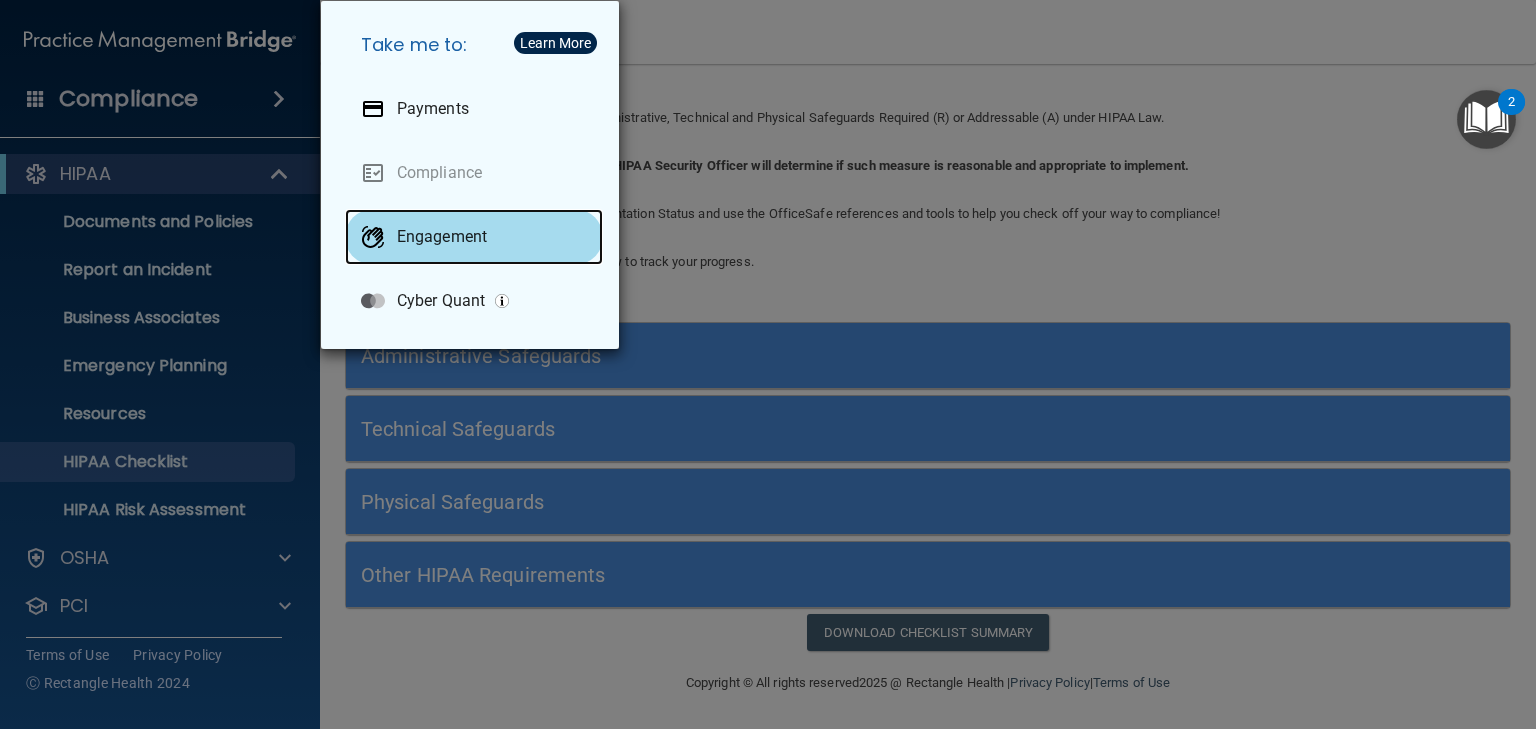 click on "Engagement" at bounding box center [474, 237] 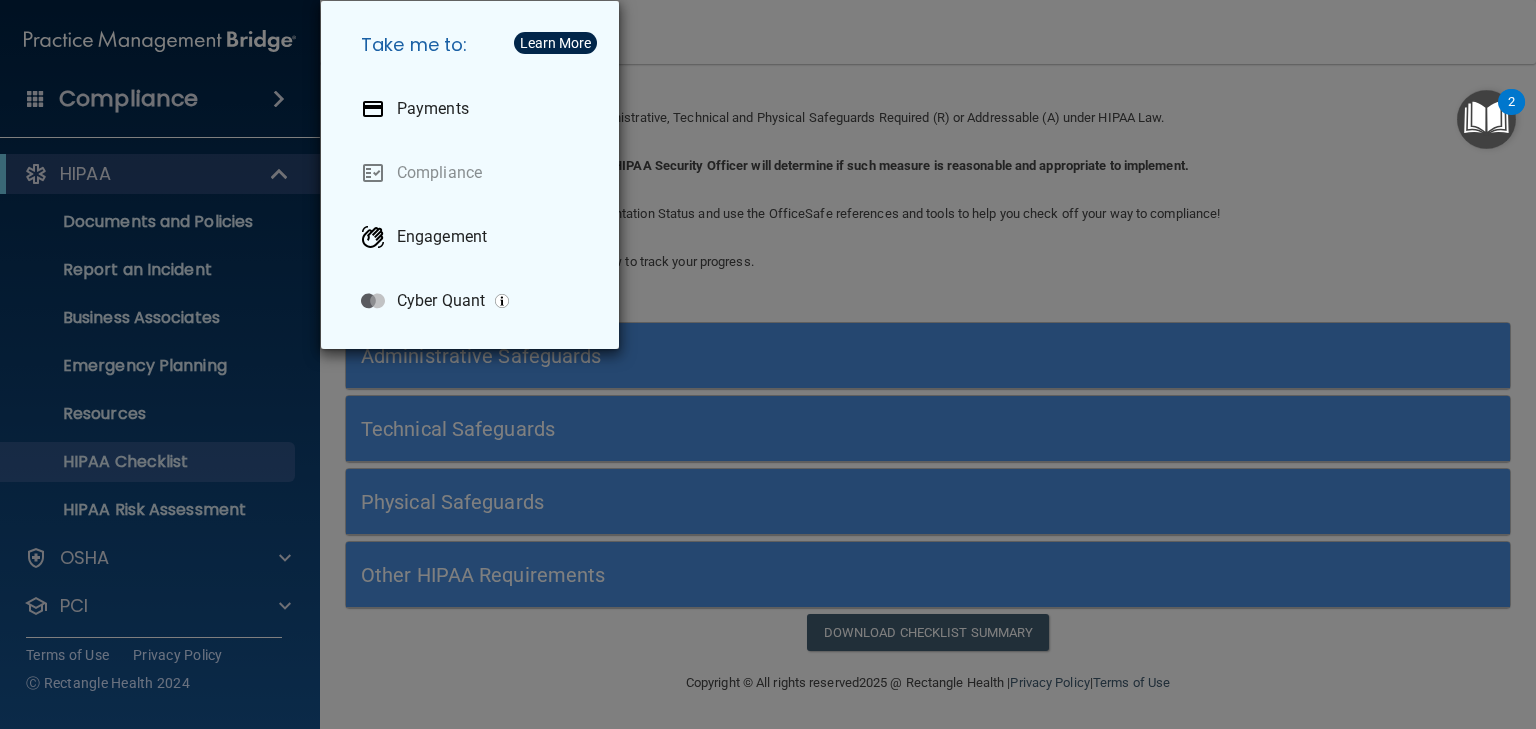 click on "Take me to:             Payments                   Compliance                     Engagement                     Cyber Quant" at bounding box center (768, 364) 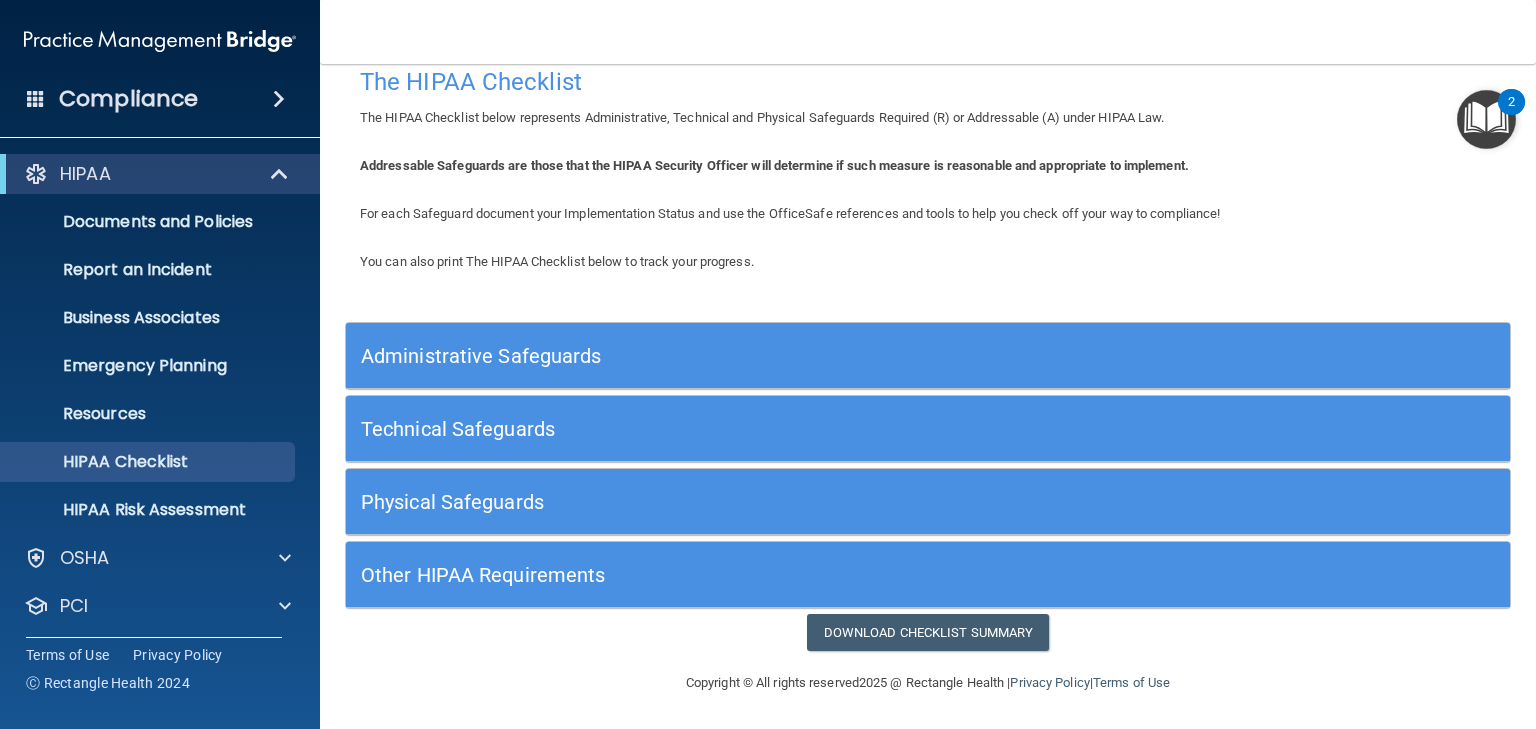 click on "Administrative Safeguards" at bounding box center [782, 355] 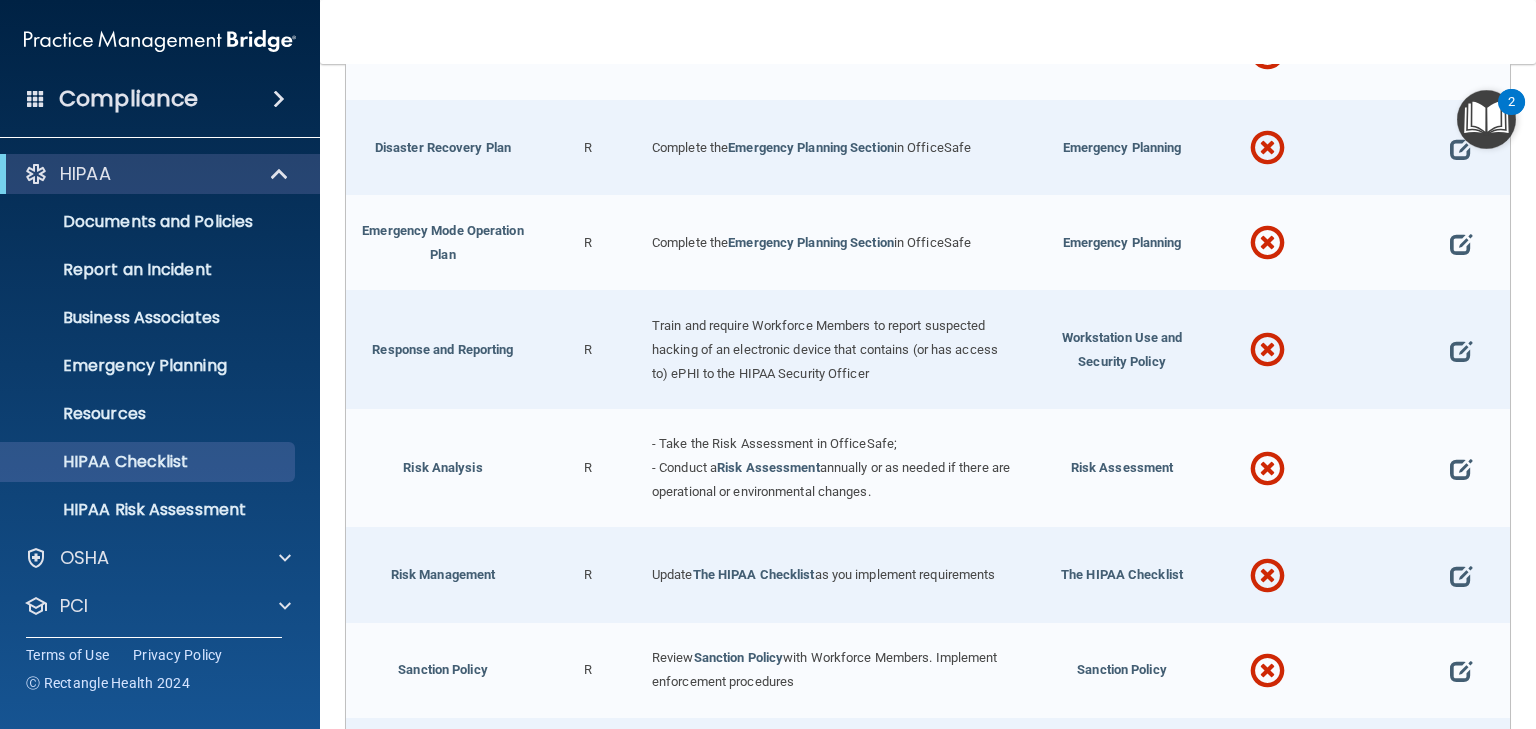 scroll, scrollTop: 1520, scrollLeft: 0, axis: vertical 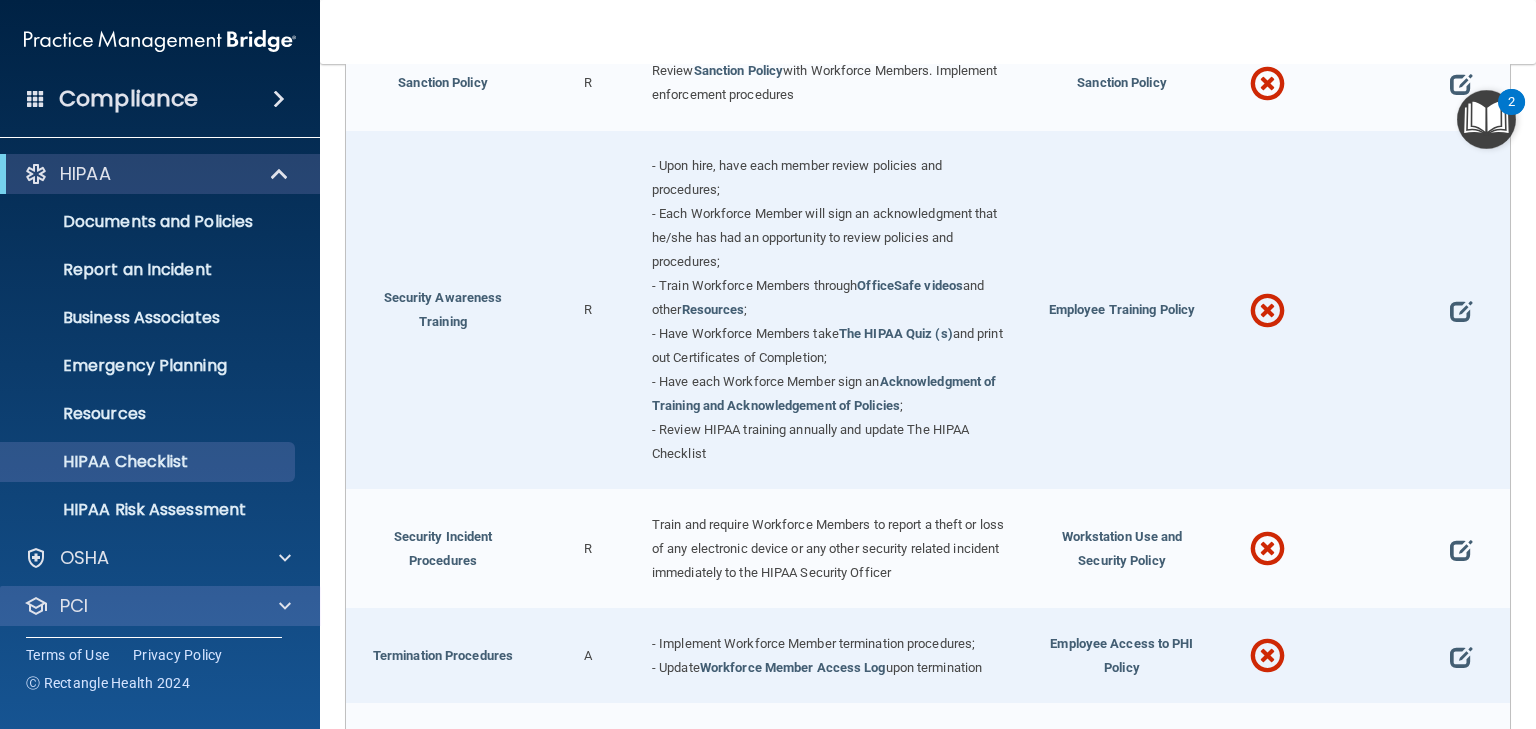 click on "PCI" at bounding box center [160, 606] 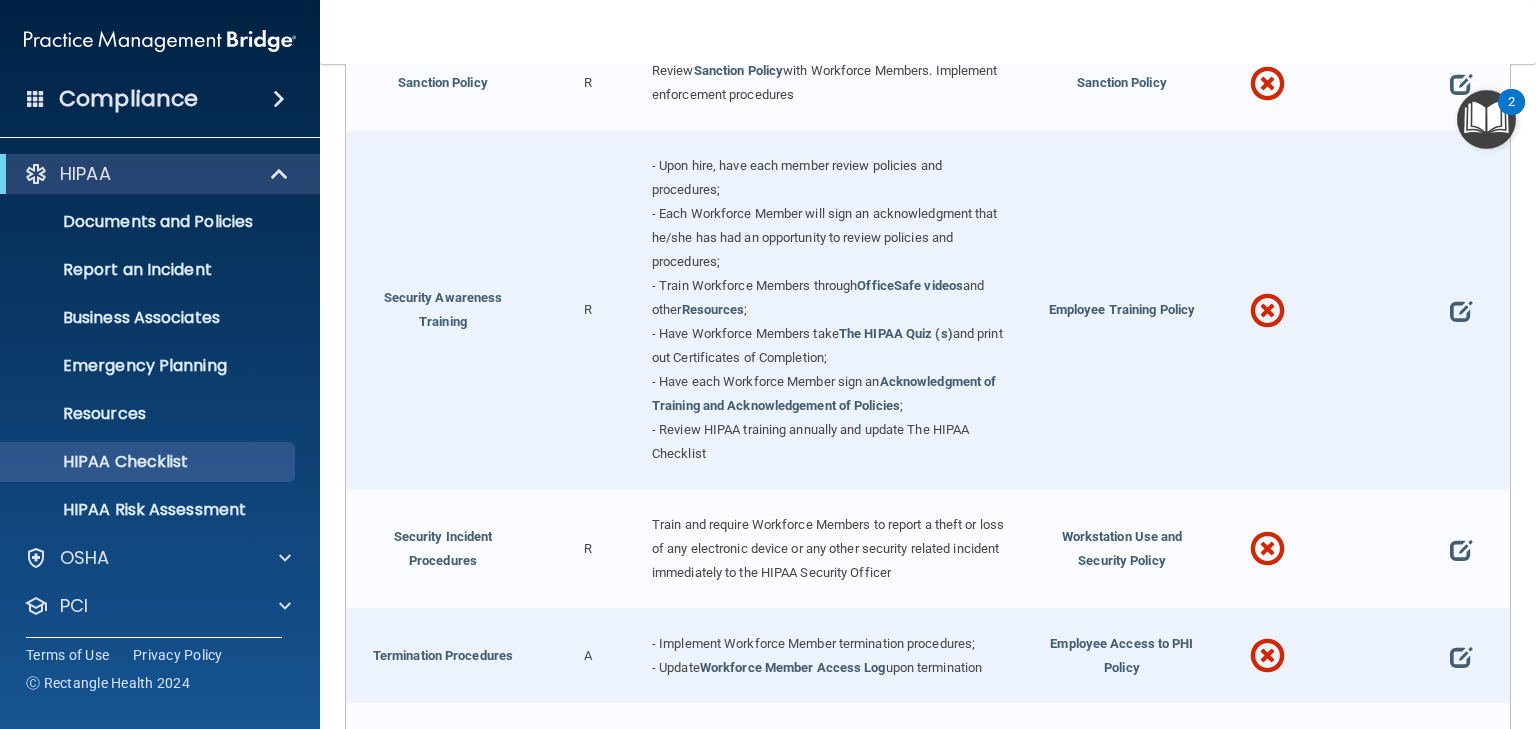 click on "HIPAA
Documents and Policies                 Report an Incident               Business Associates               Emergency Planning               Resources               HIPAA Checklist               HIPAA Risk Assessment
[GEOGRAPHIC_DATA]
Documents               Safety Data Sheets               Self-Assessment                Injury and Illness Report                Resources
PCI
PCI Compliance                Merchant Savings Calculator
[GEOGRAPHIC_DATA]
HIPAA Training                   OSHA Training                   Continuing Education
Settings
My Account               My Users               Services" at bounding box center (160, 442) 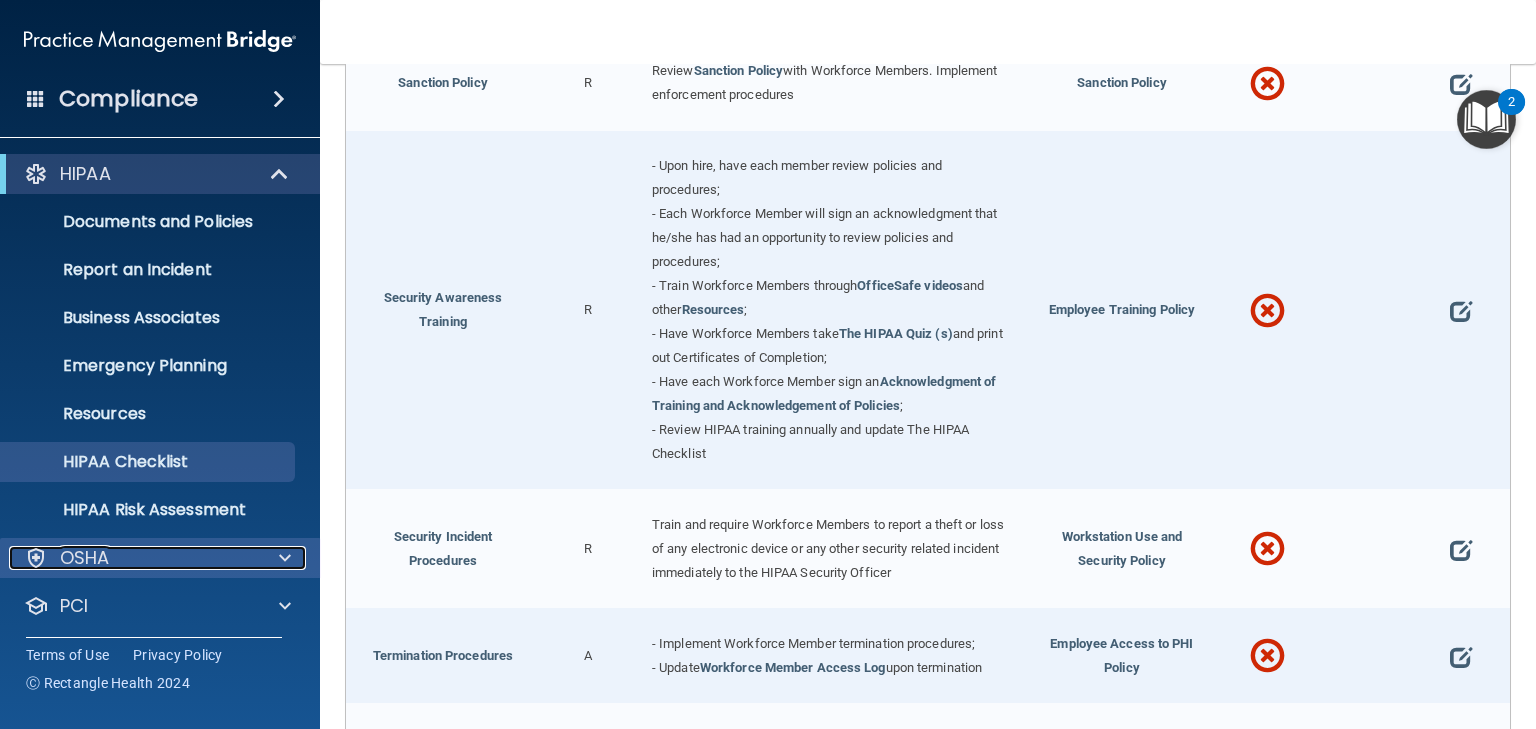 click at bounding box center (285, 558) 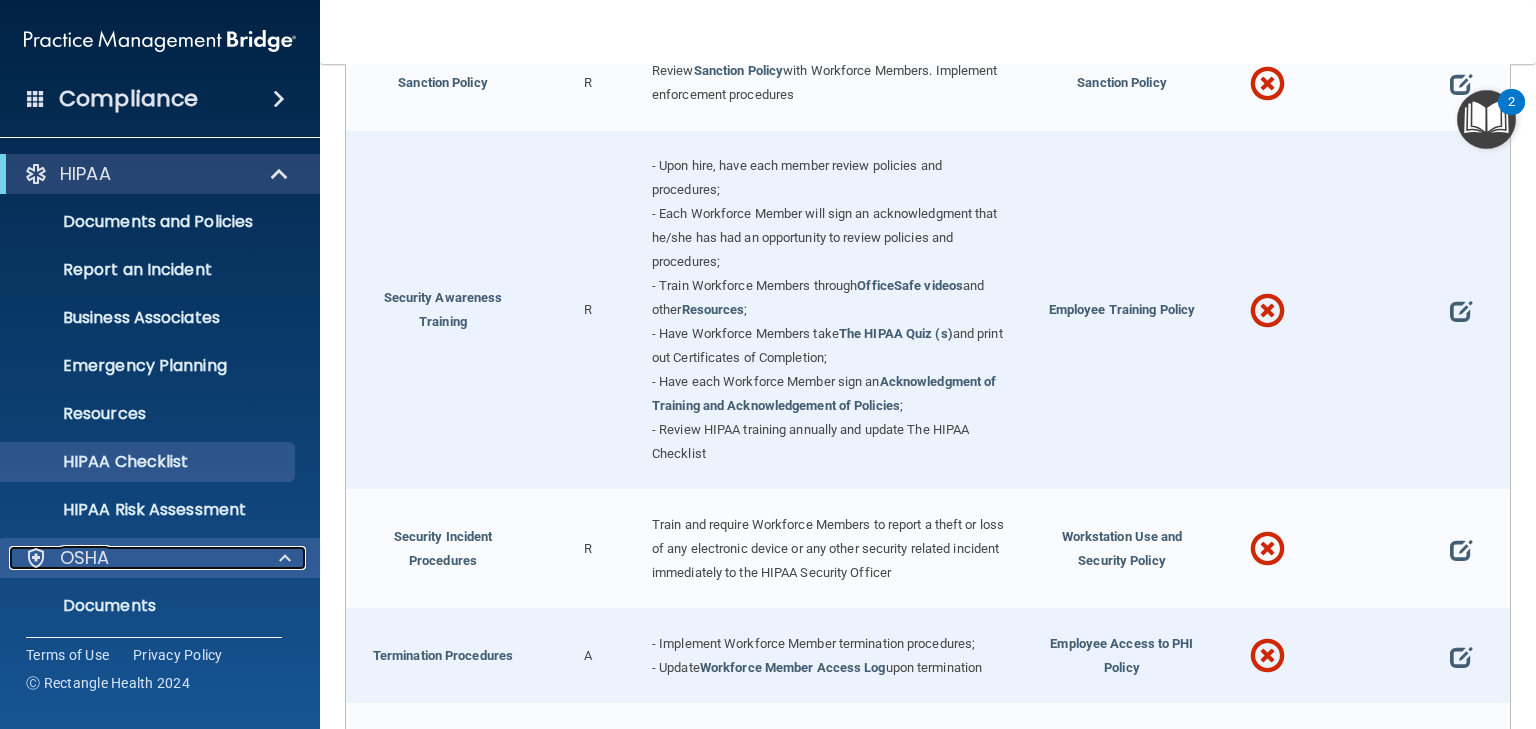 scroll, scrollTop: 340, scrollLeft: 0, axis: vertical 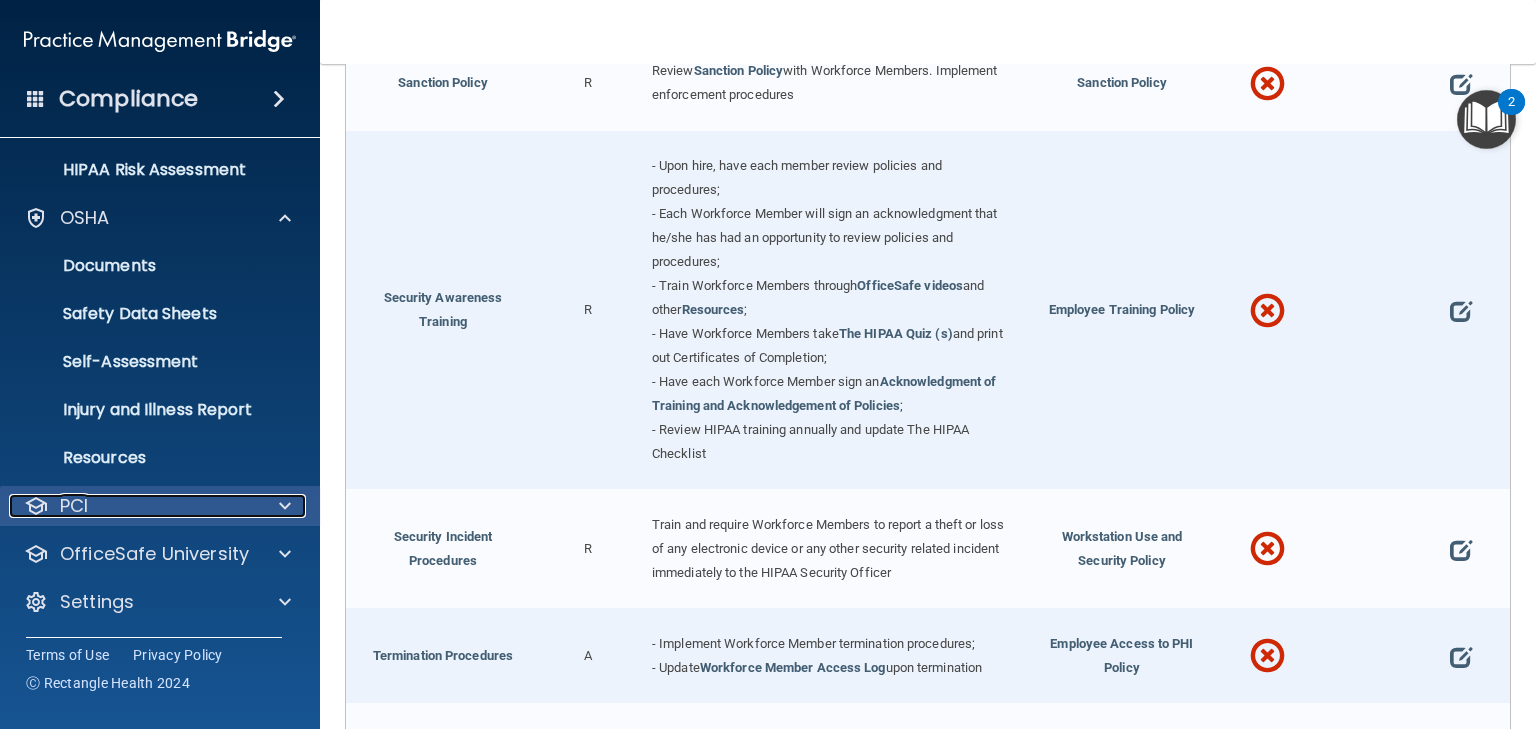 click at bounding box center [285, 506] 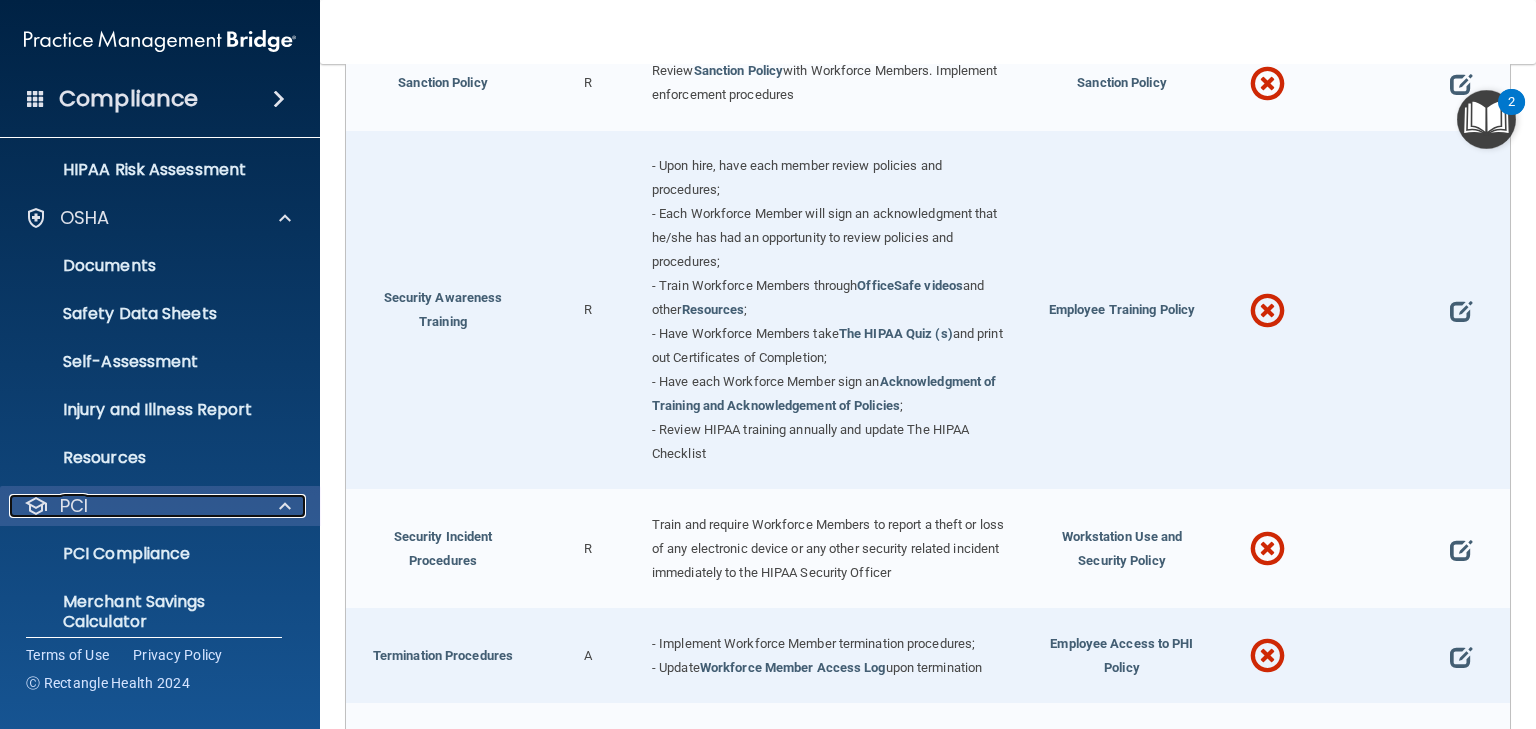 scroll, scrollTop: 456, scrollLeft: 0, axis: vertical 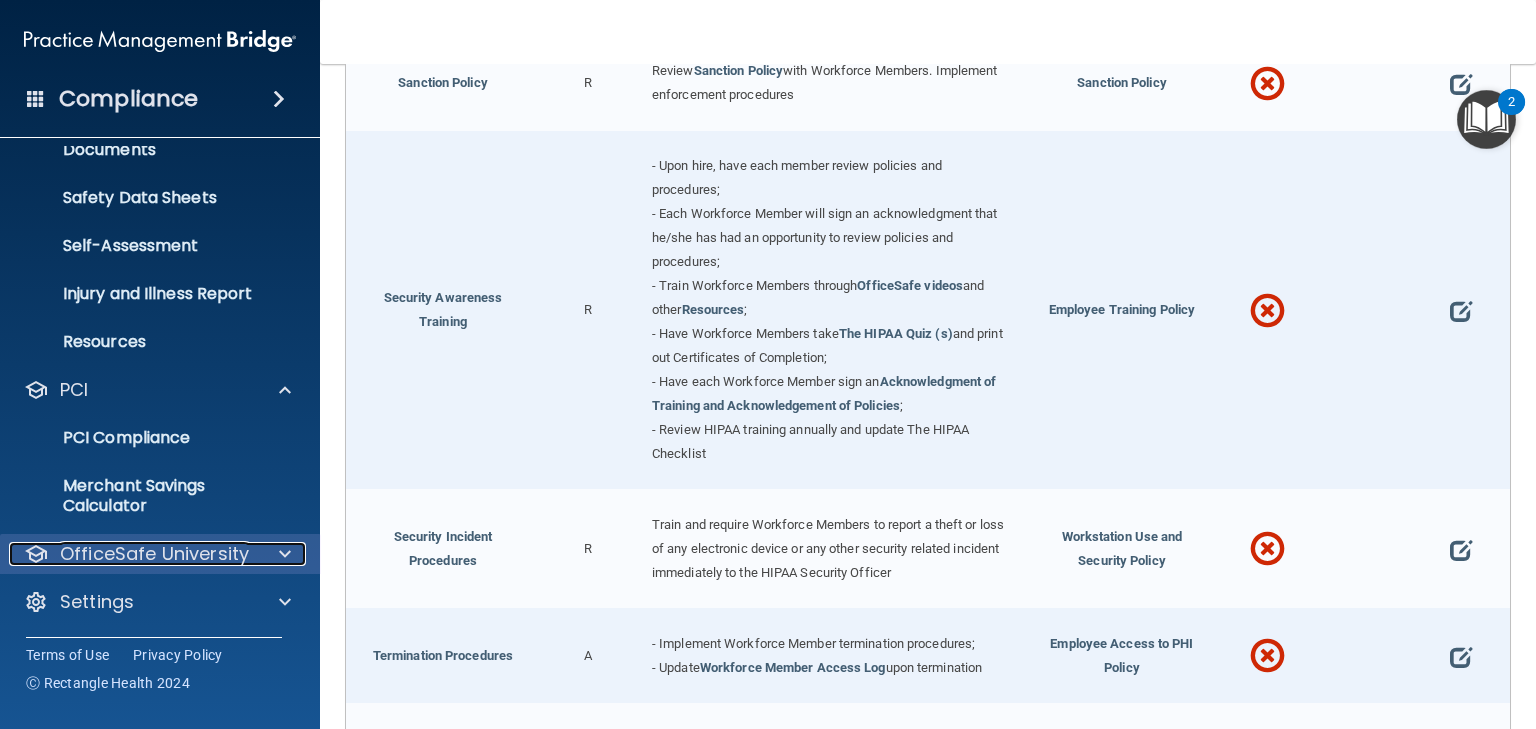 click at bounding box center (282, 554) 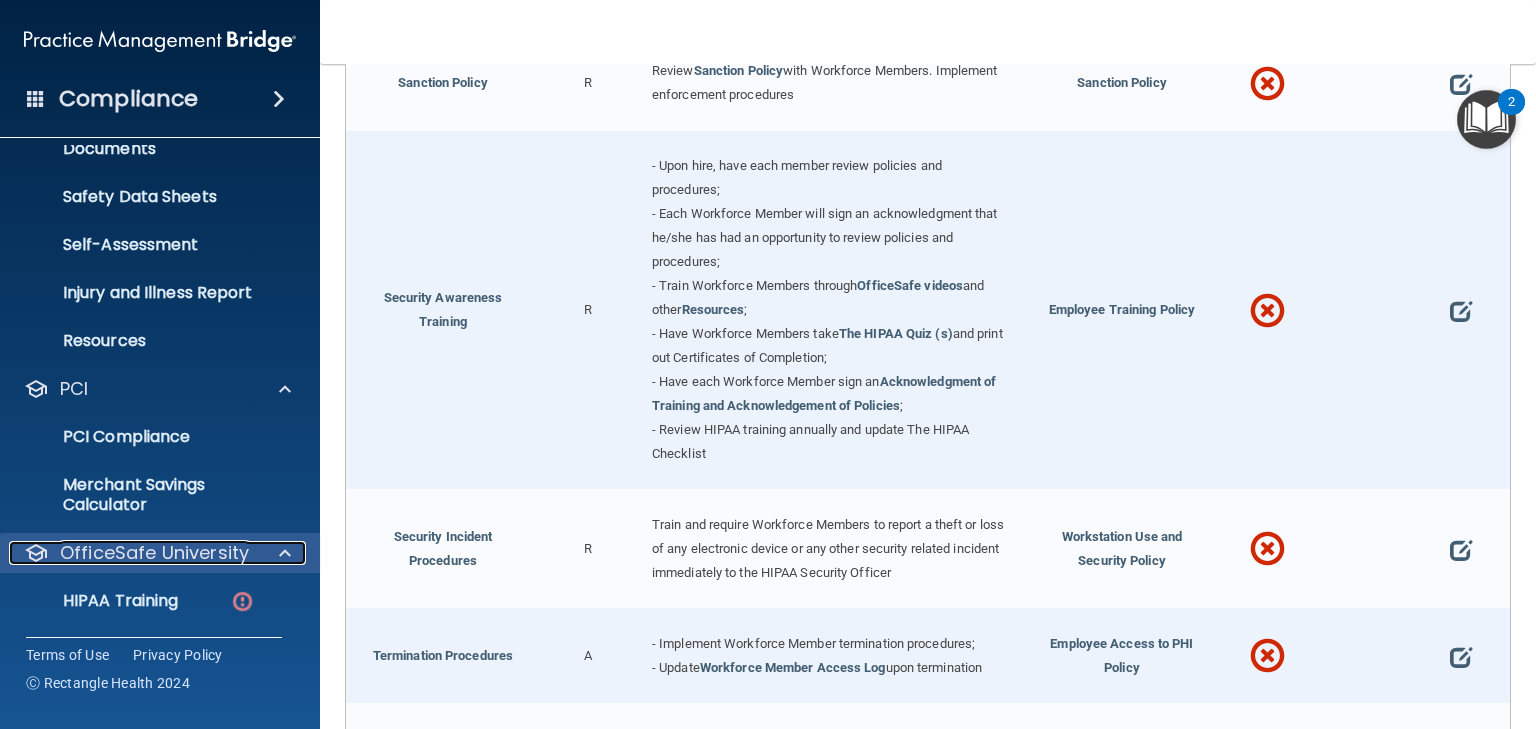 scroll, scrollTop: 600, scrollLeft: 0, axis: vertical 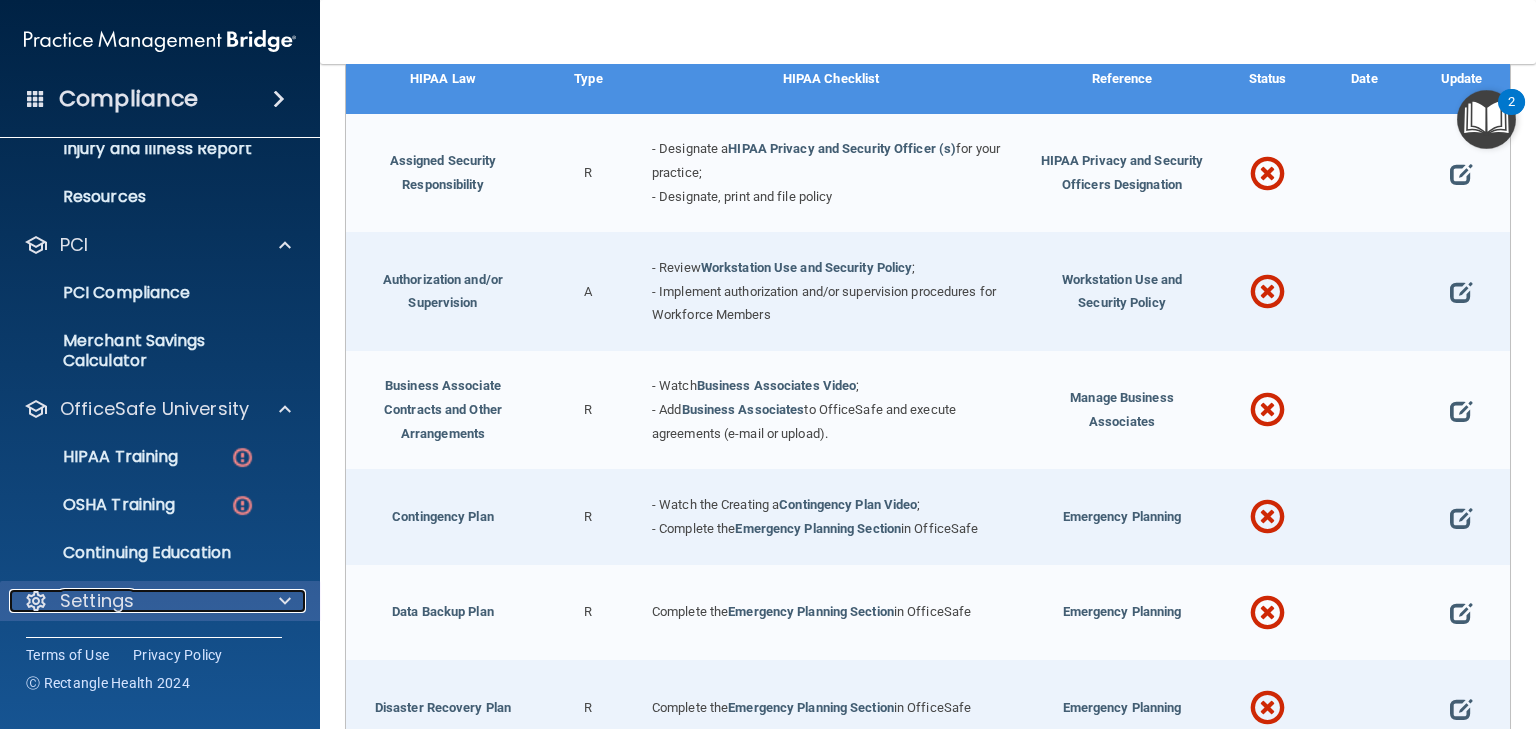 click at bounding box center [285, 601] 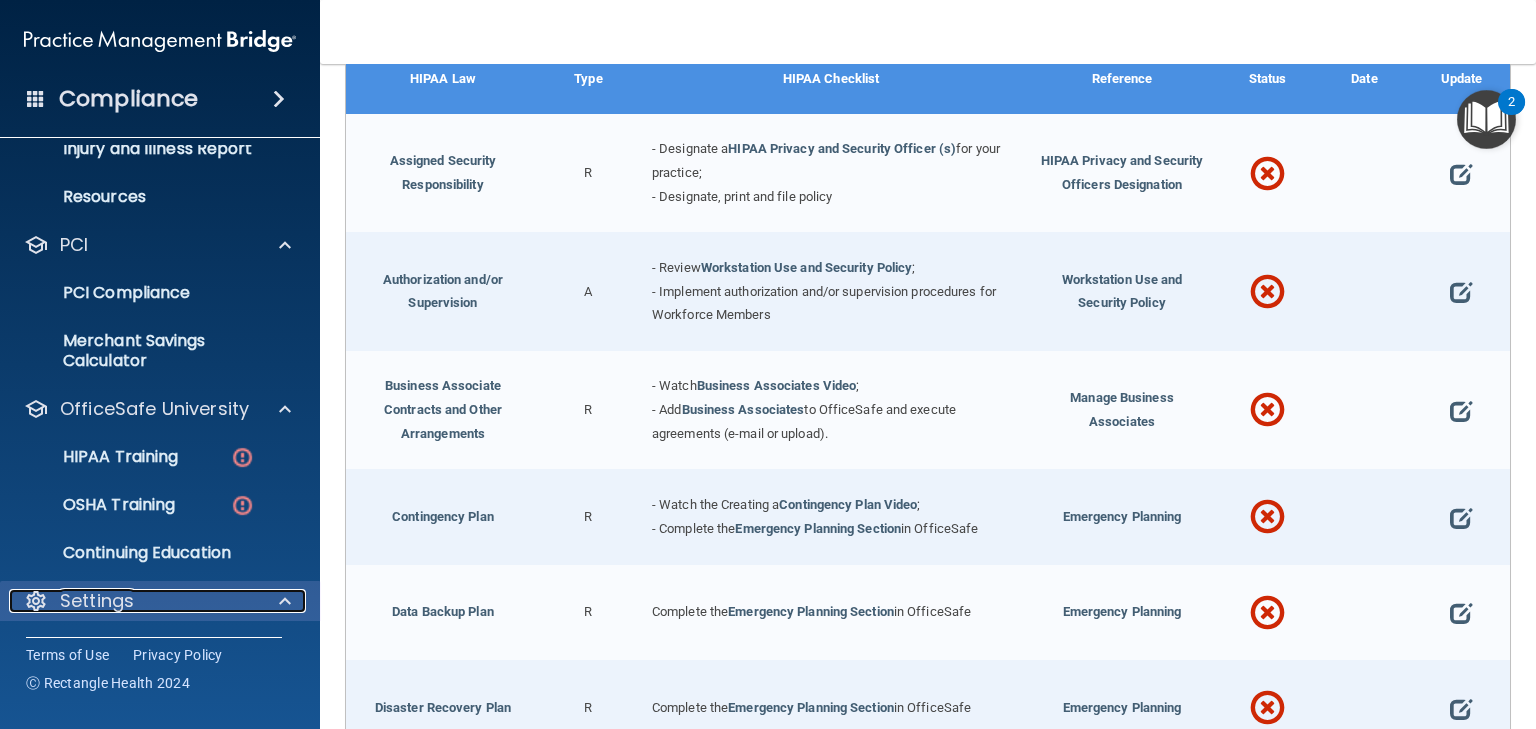 click at bounding box center [285, 601] 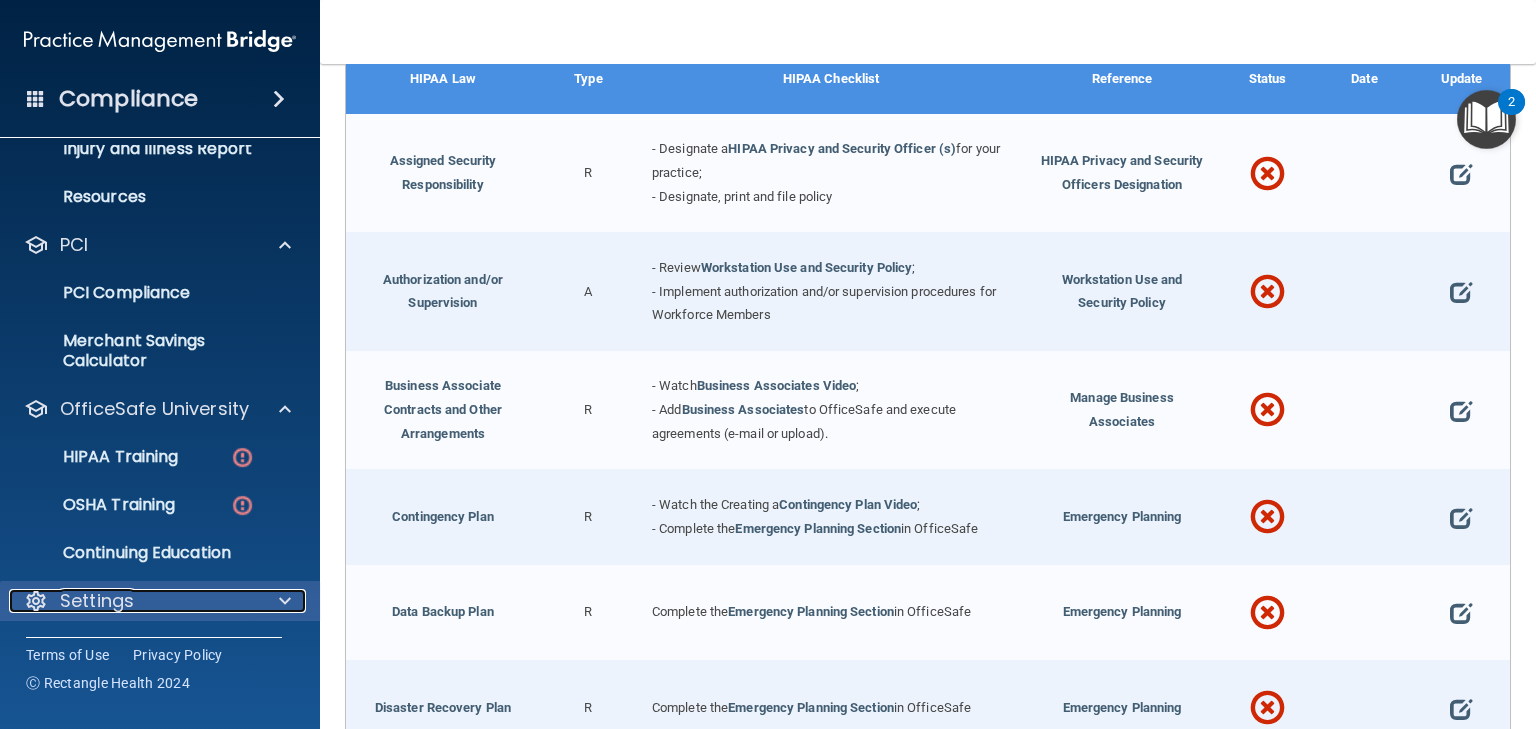 click at bounding box center (285, 601) 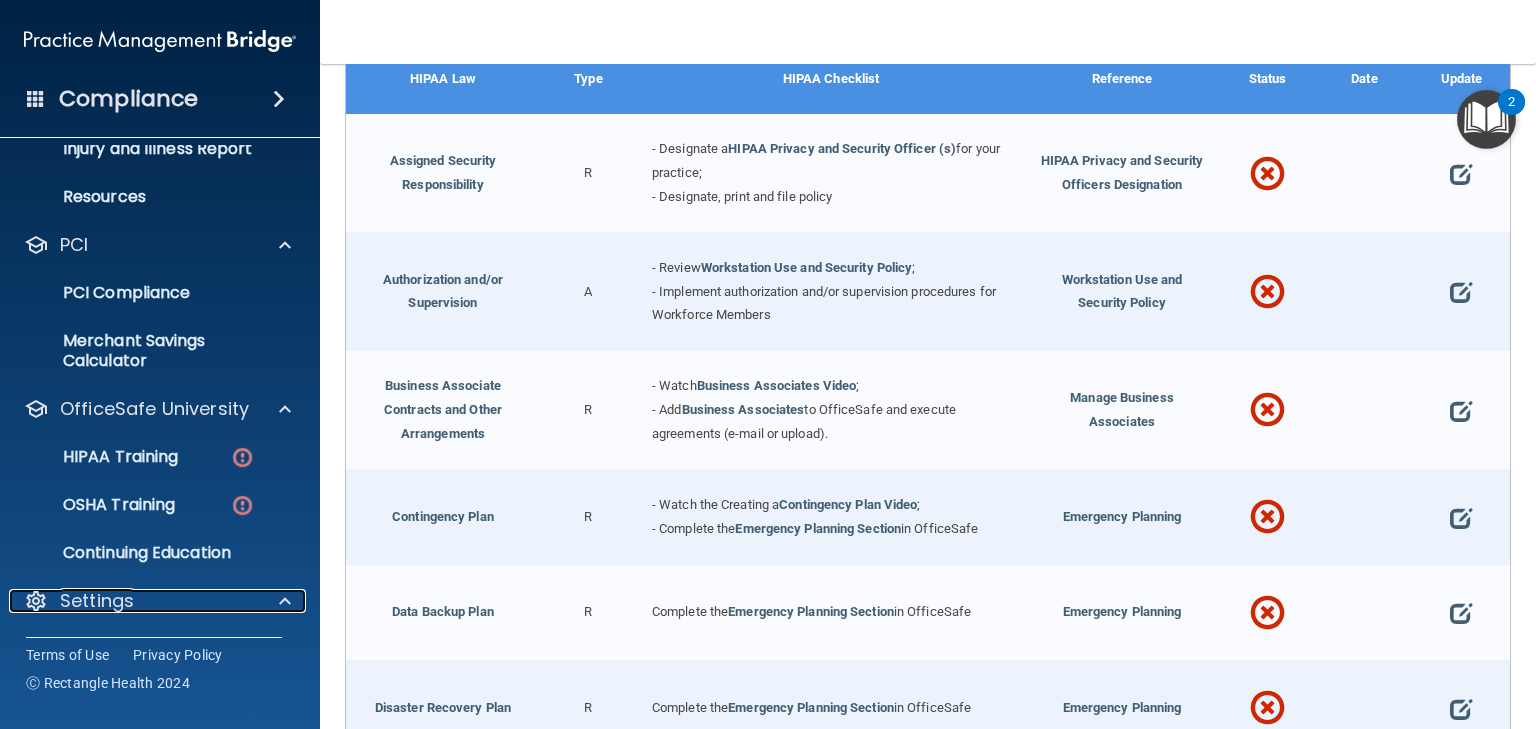scroll, scrollTop: 840, scrollLeft: 0, axis: vertical 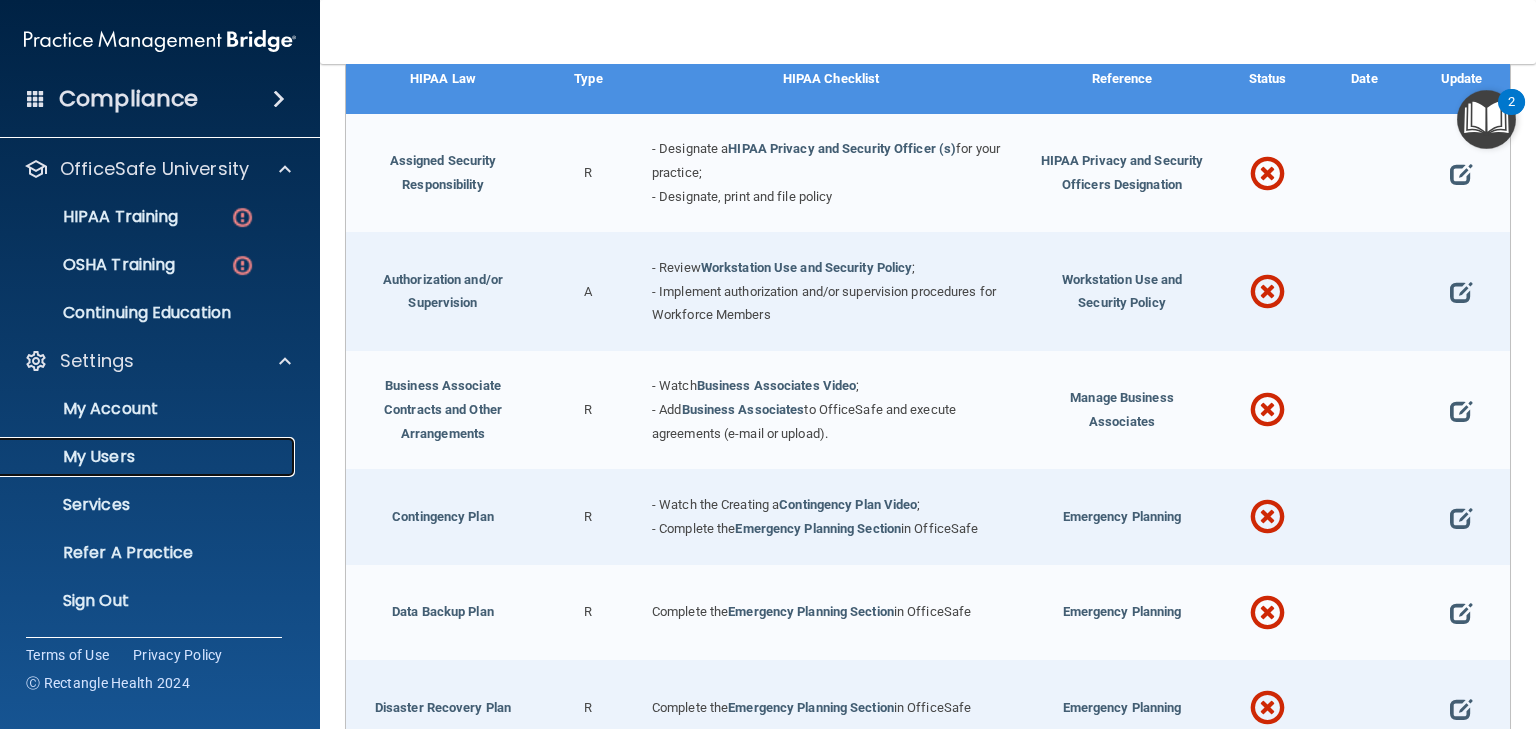 click on "My Users" at bounding box center (149, 457) 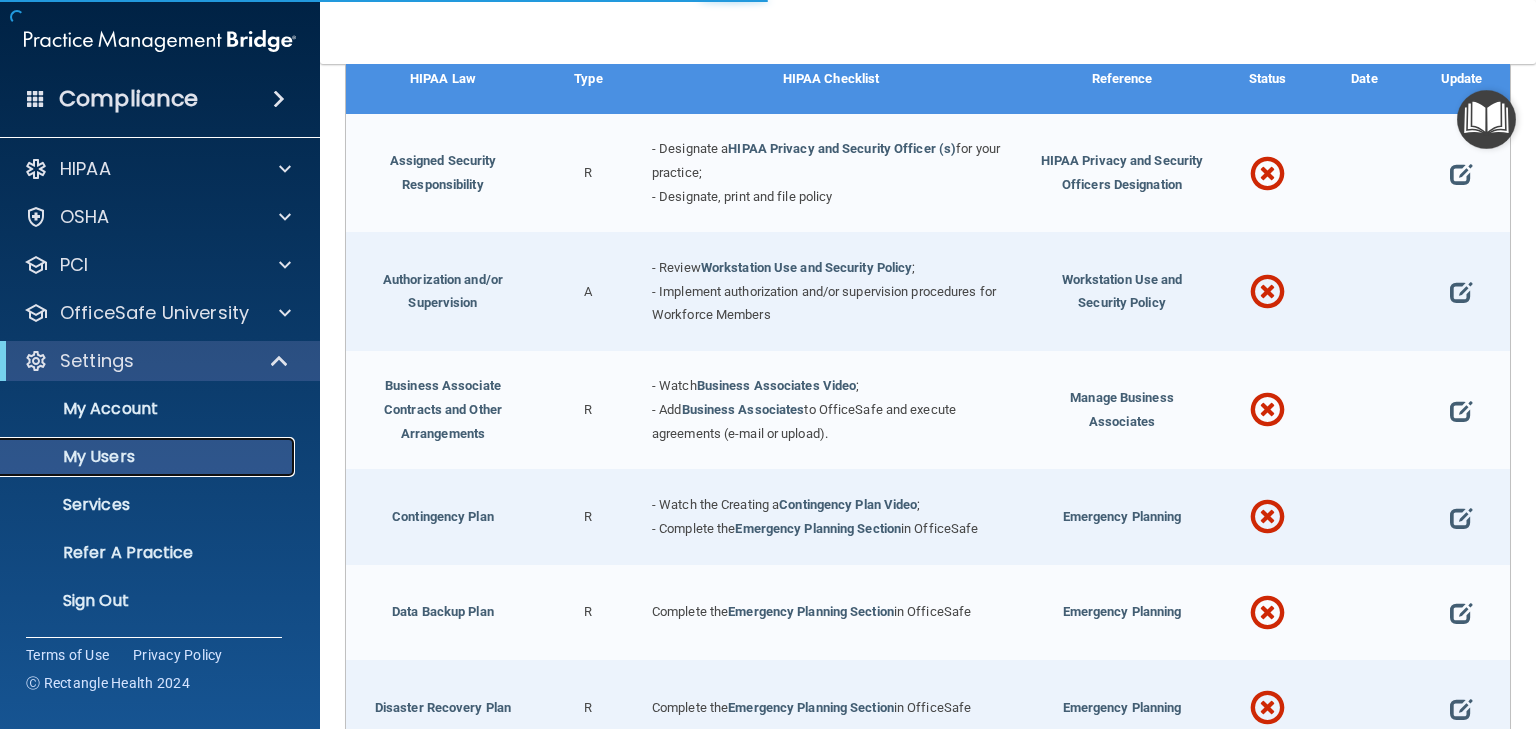 scroll, scrollTop: 4, scrollLeft: 0, axis: vertical 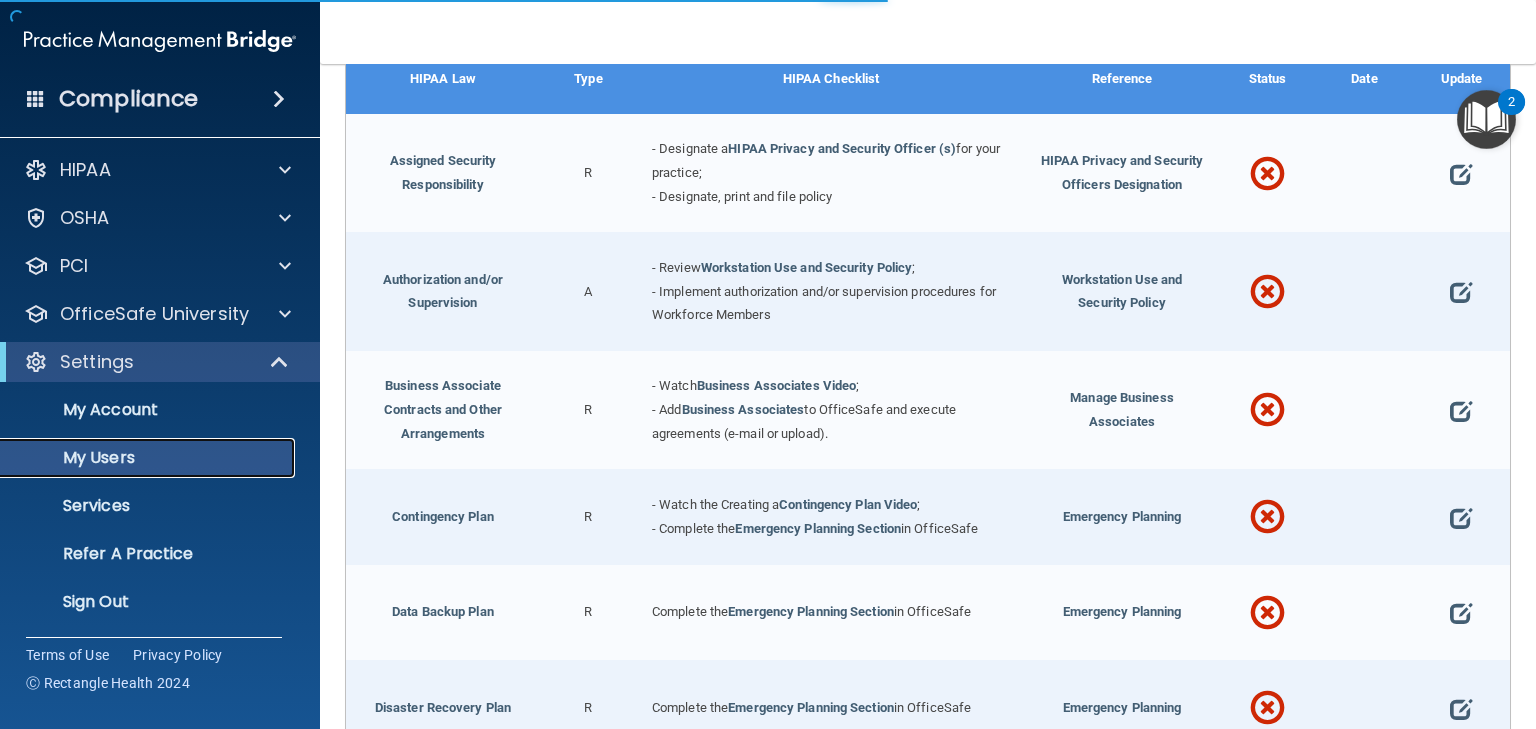 select on "20" 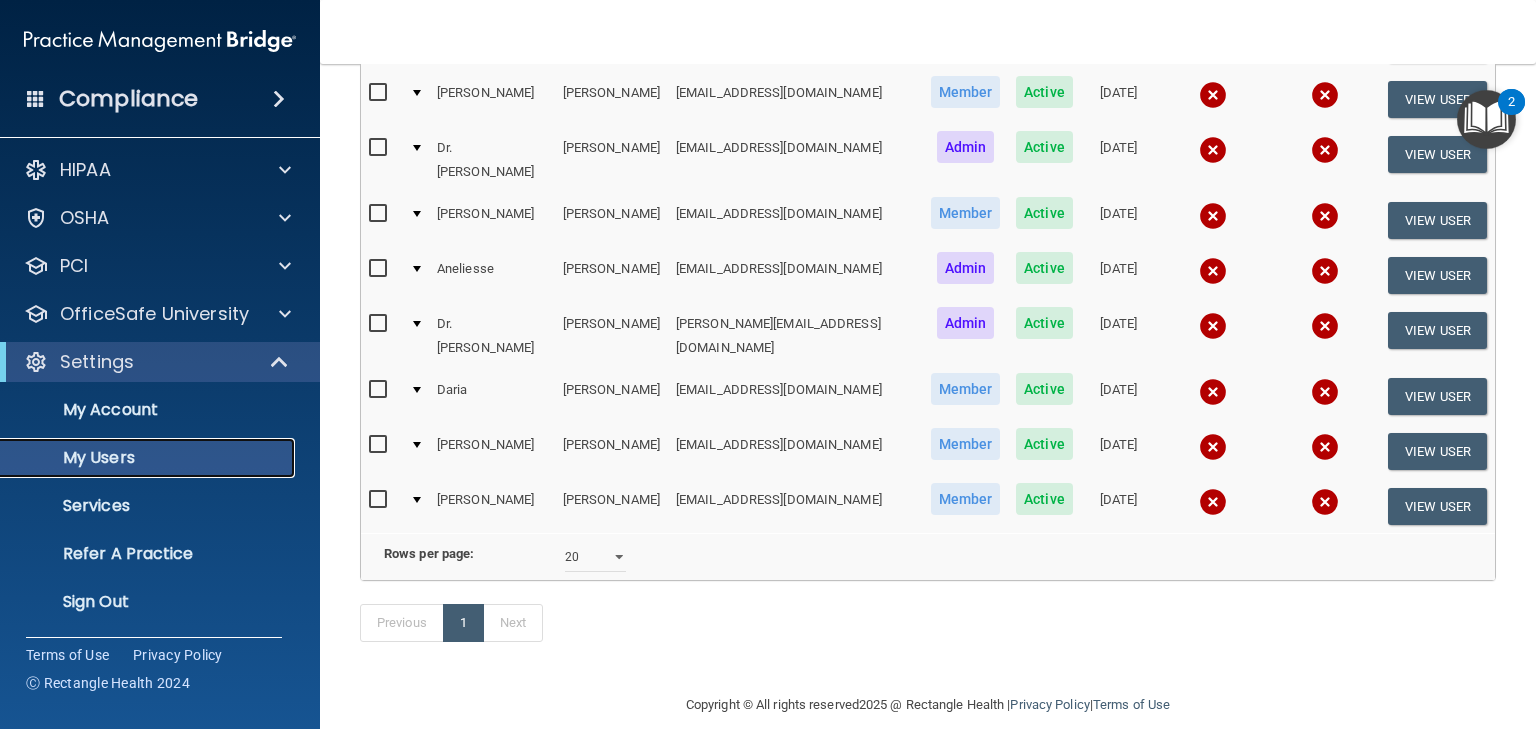 scroll, scrollTop: 121, scrollLeft: 0, axis: vertical 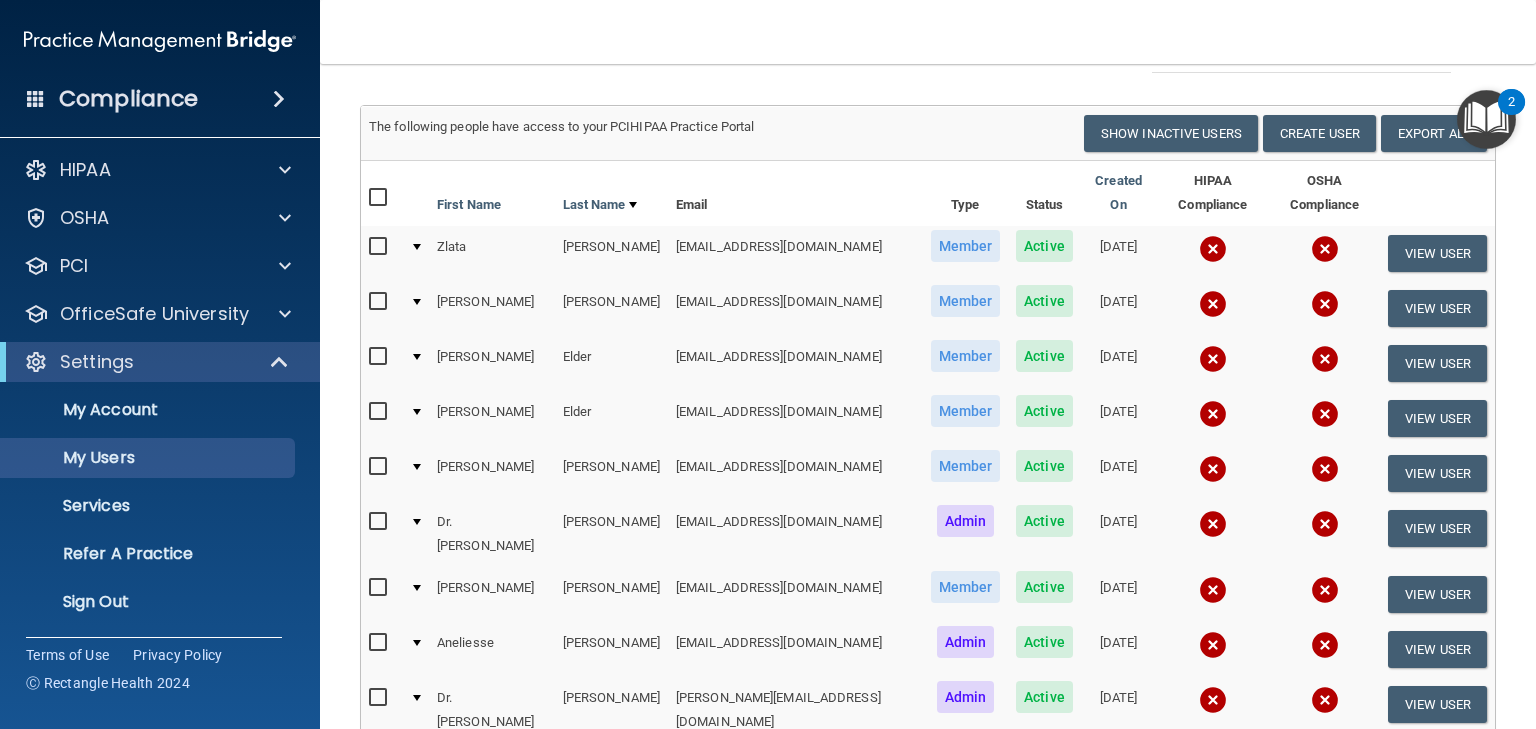 click at bounding box center (1213, 359) 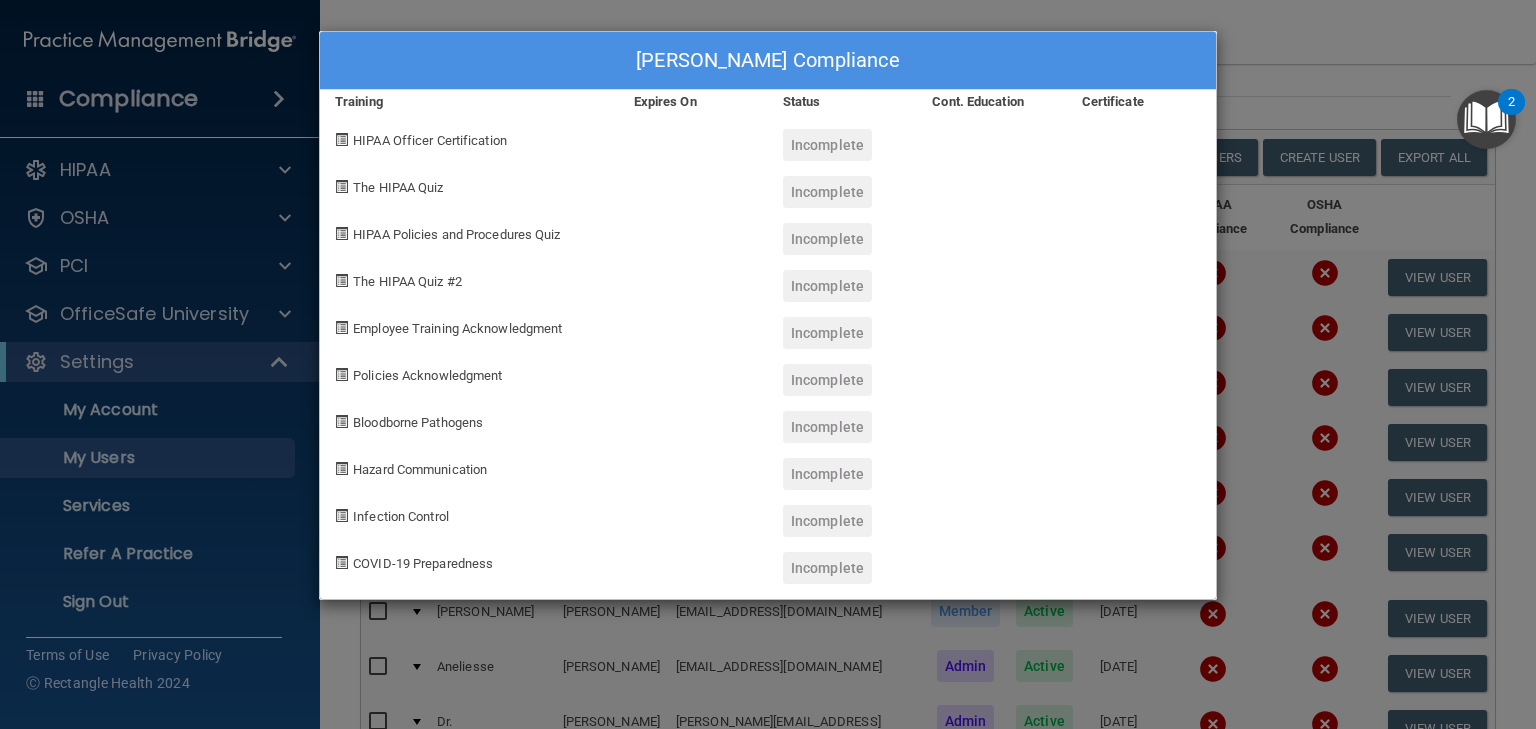 click on "[PERSON_NAME] Compliance      Training   Expires On   Status   Cont. Education   Certificate         HIPAA Officer Certification             Incomplete                      The HIPAA Quiz             Incomplete                      HIPAA Policies and Procedures Quiz             Incomplete                      The HIPAA Quiz #2             Incomplete                      Employee Training Acknowledgment             Incomplete                      Policies Acknowledgment             Incomplete                      Bloodborne Pathogens             Incomplete                      Hazard Communication             Incomplete                      Infection Control             Incomplete                      COVID-19 Preparedness             Incomplete" at bounding box center (768, 364) 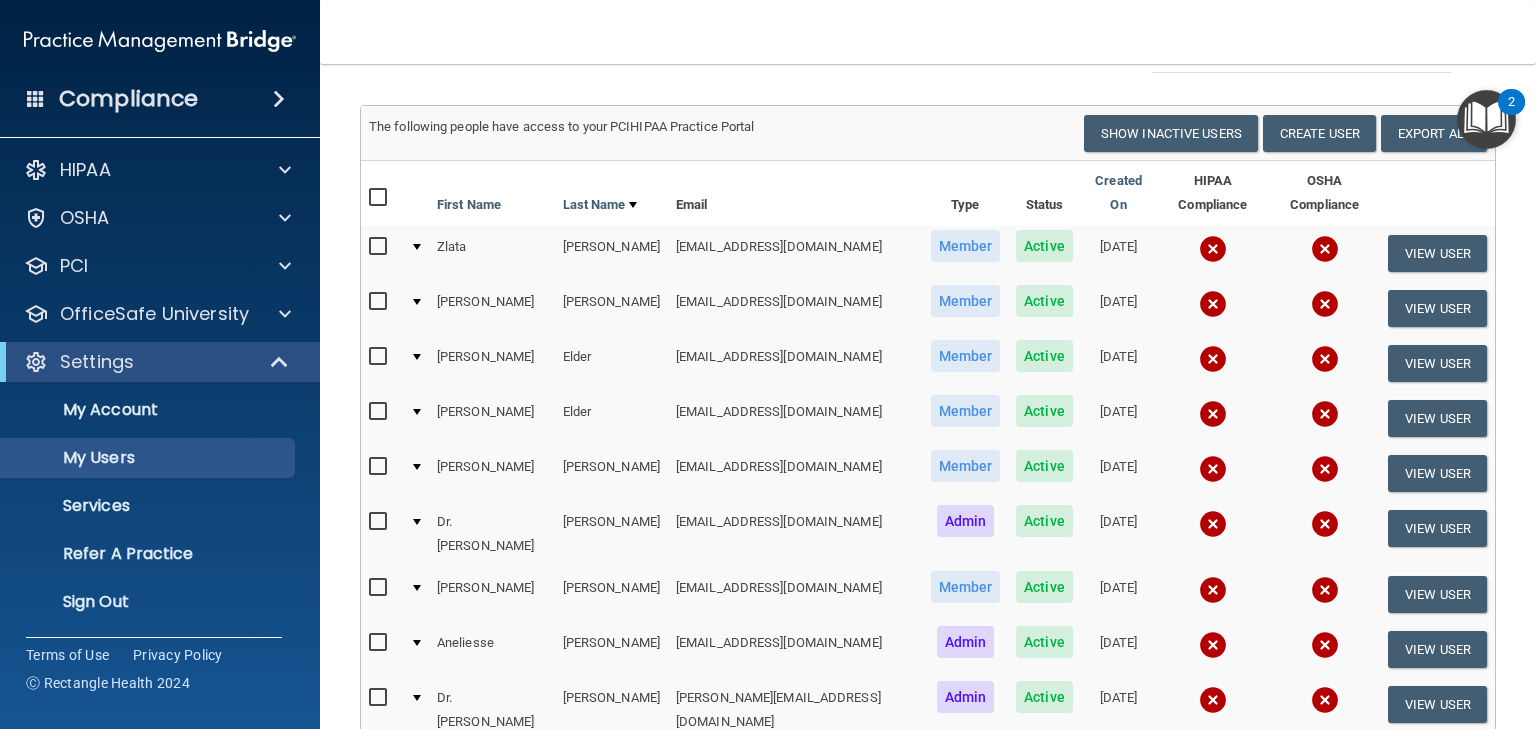 click at bounding box center [381, 363] 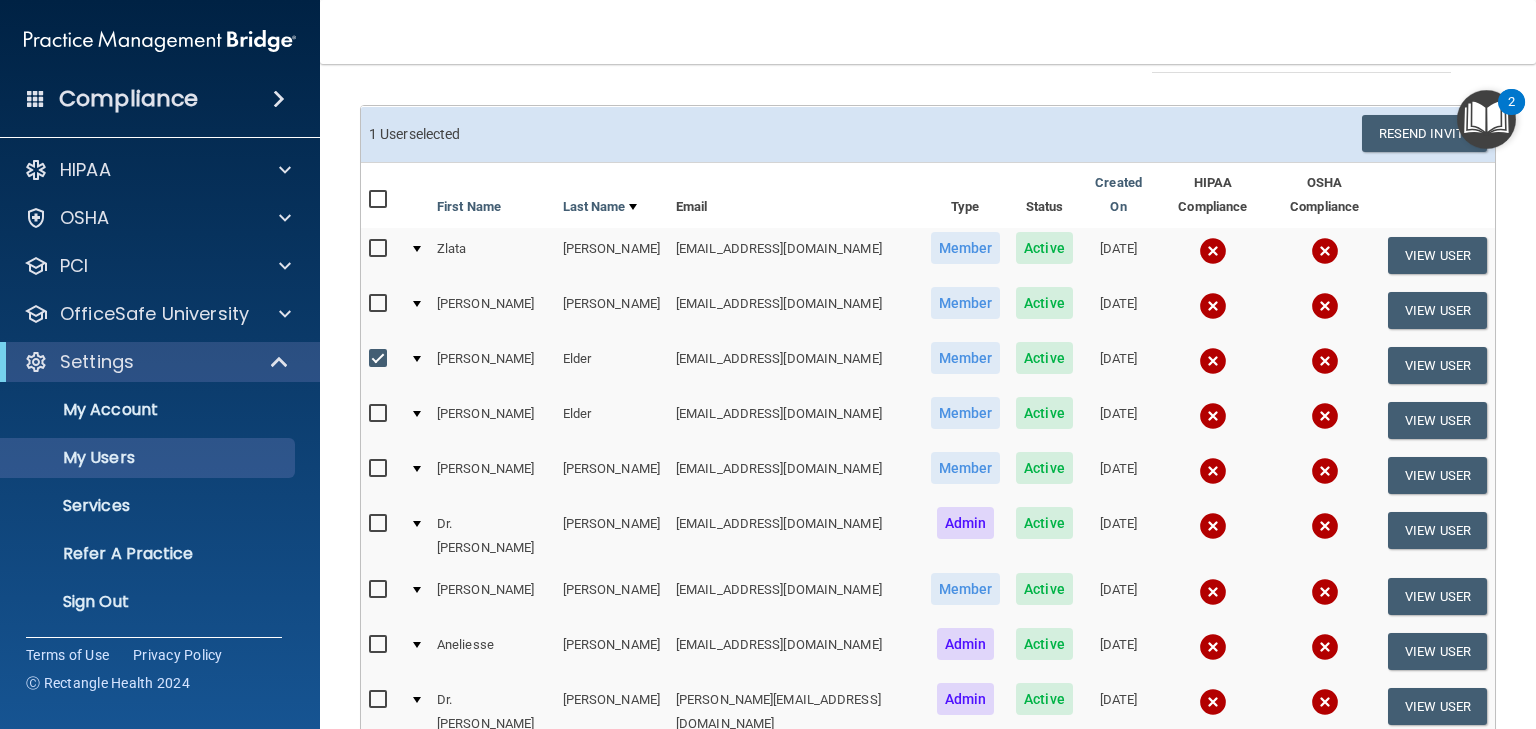 click at bounding box center [380, 414] 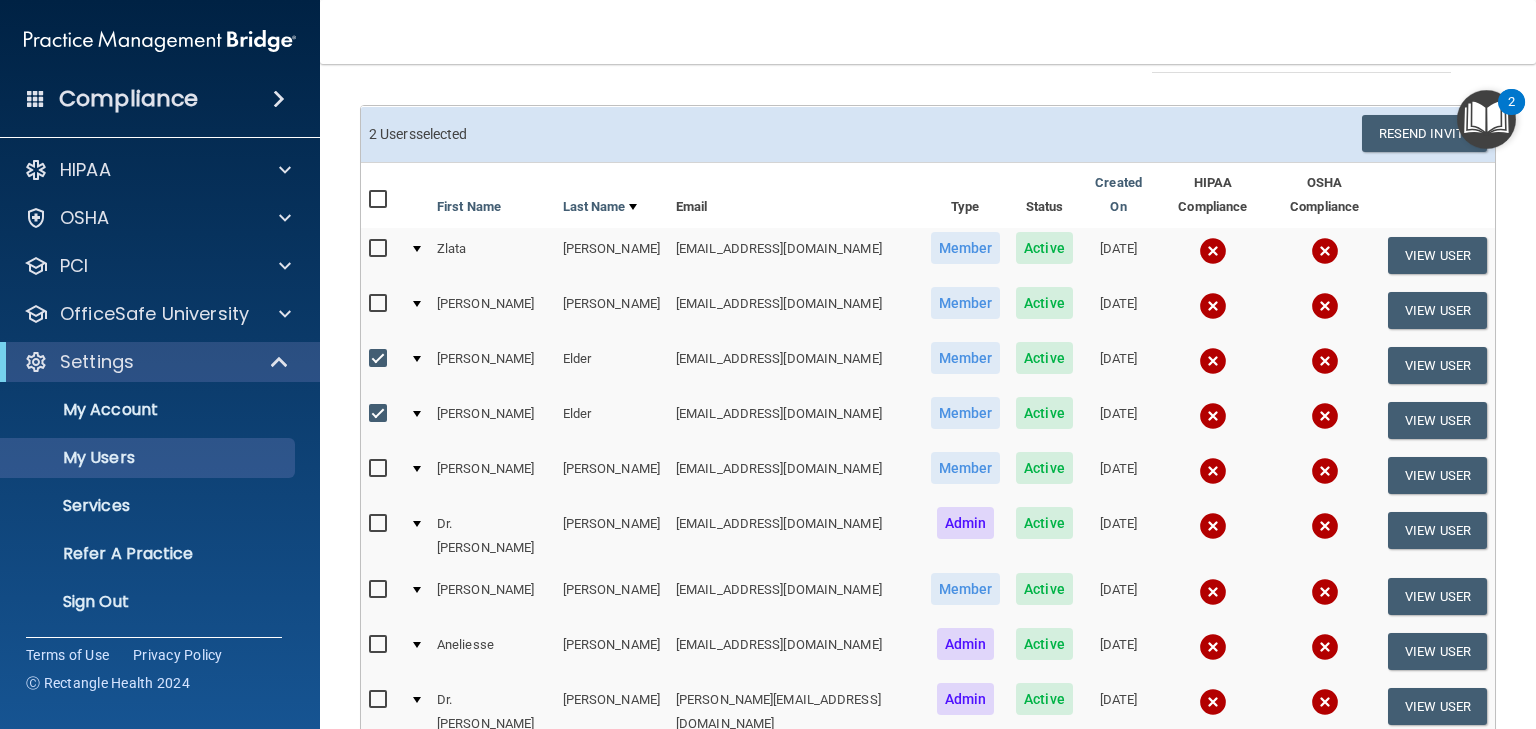 click at bounding box center [380, 414] 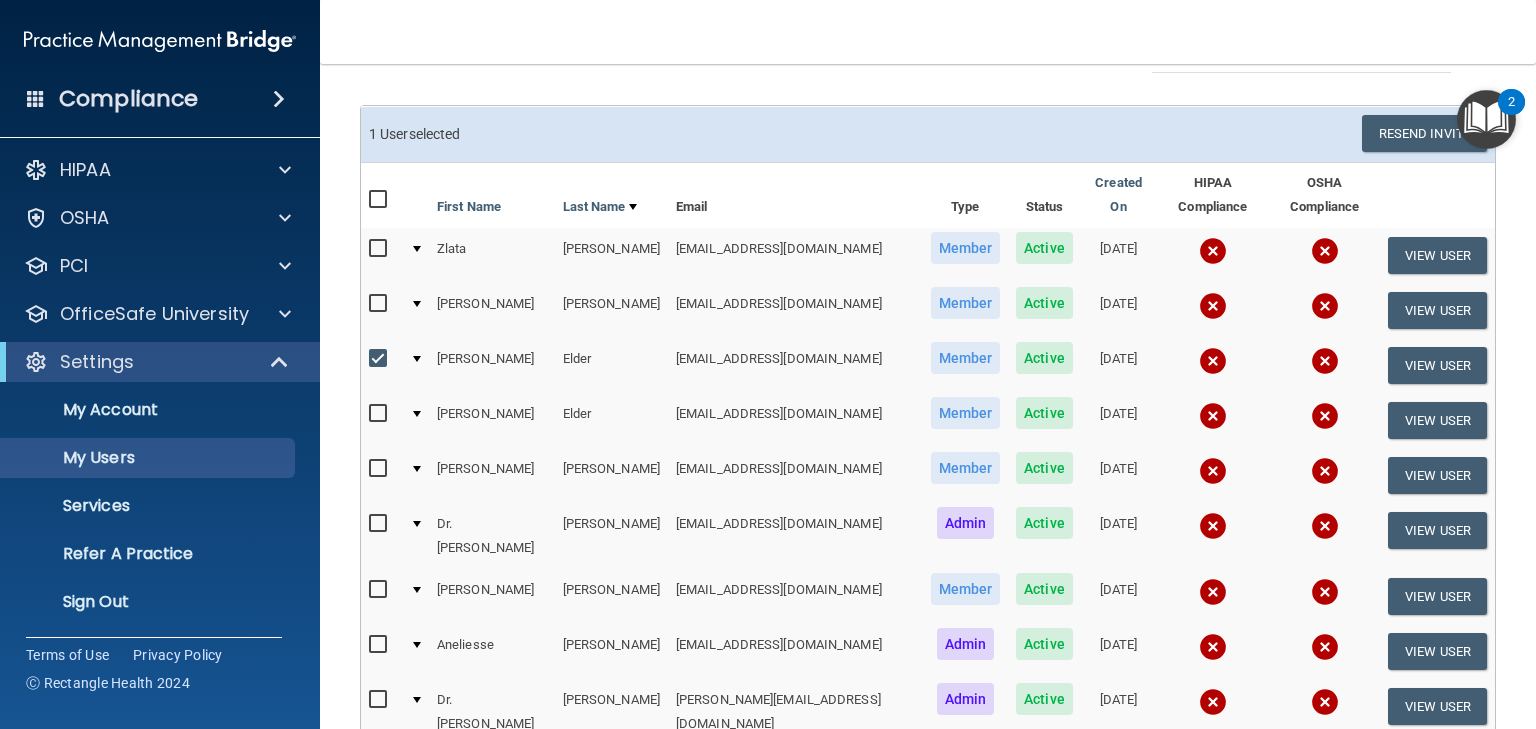 click at bounding box center [380, 414] 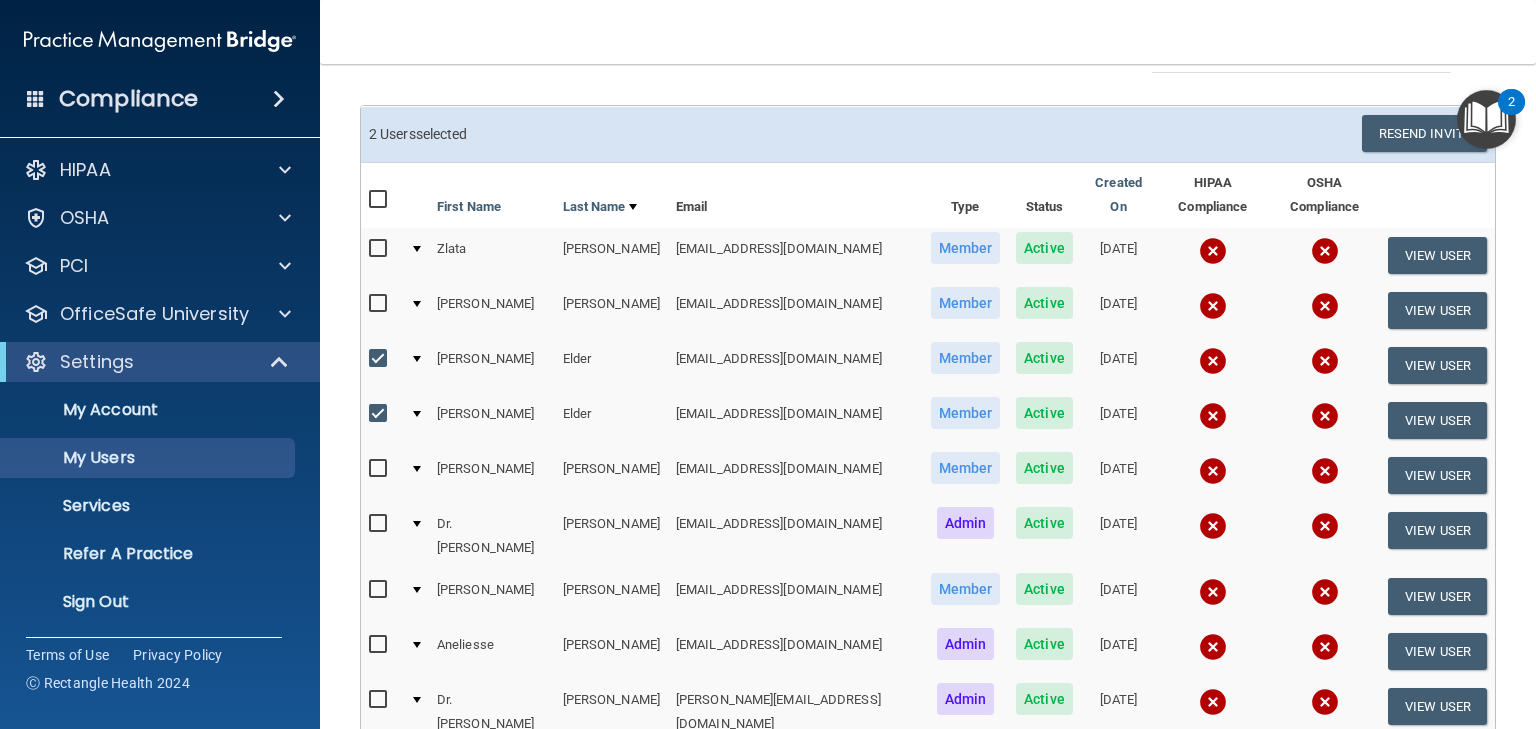 click at bounding box center [381, 358] 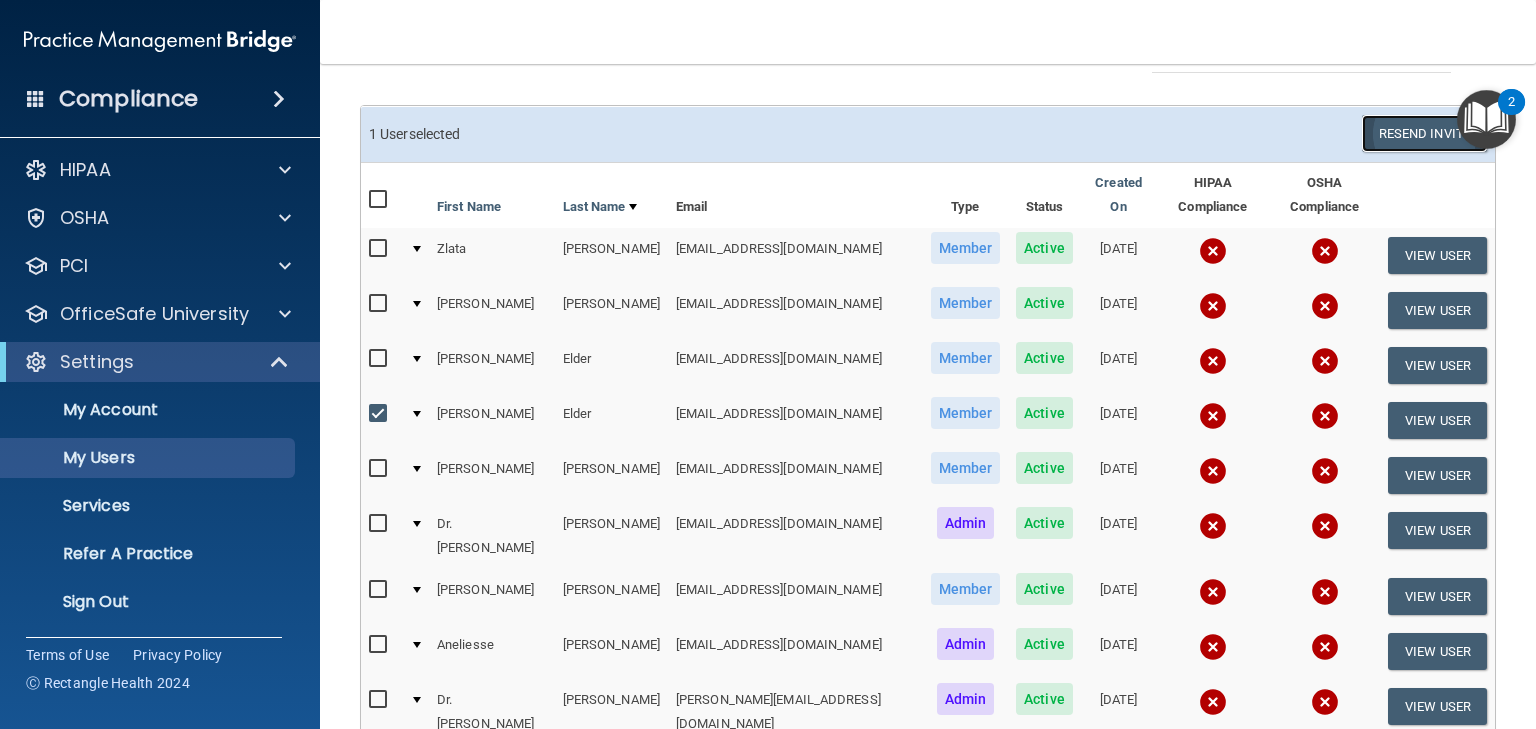 click on "Resend Invite" at bounding box center [1424, 133] 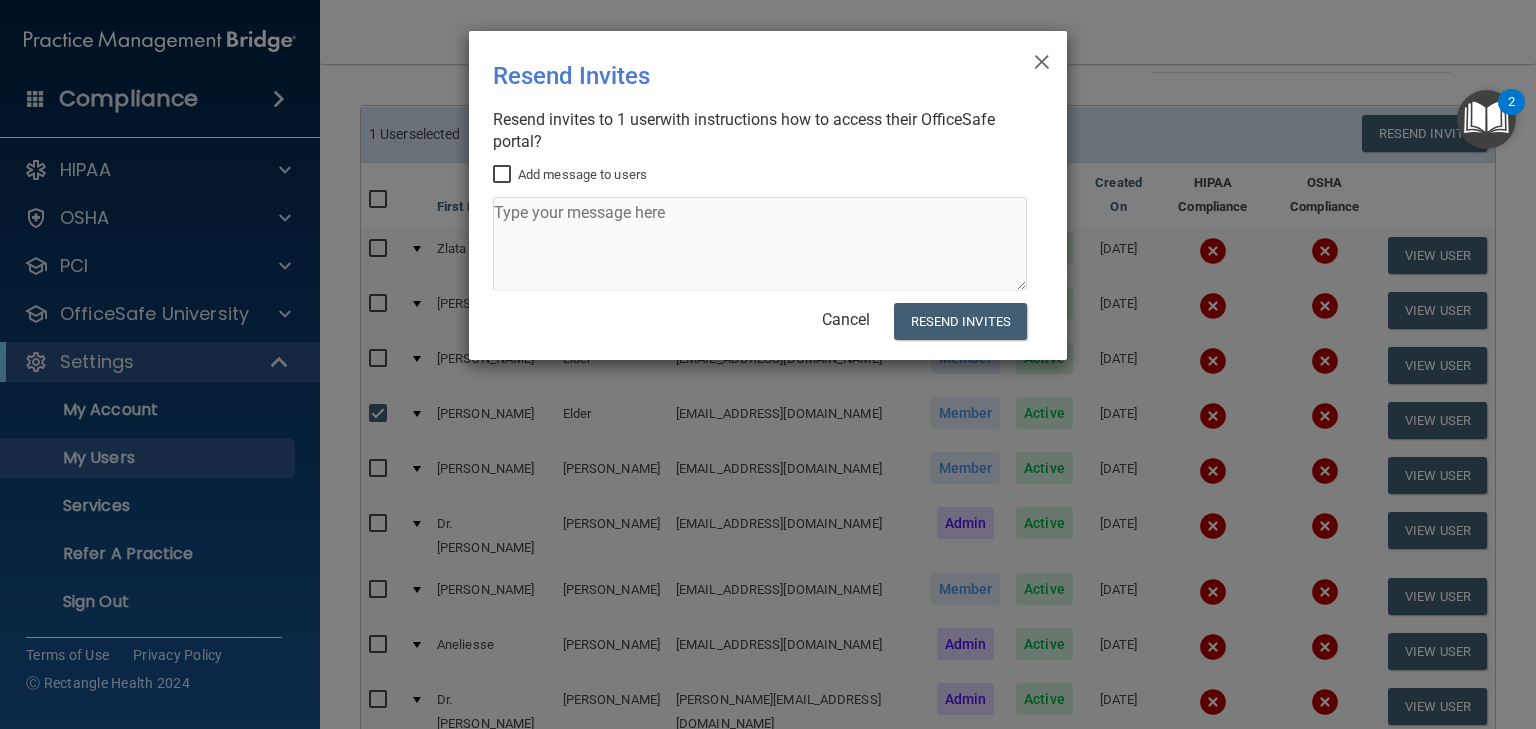 click on "× Close      Resend Invites      There was an error while sending the invitations ...      Resend invites to 1 user s  with instructions how to access their OfficeSafe portal?           Add message to users            Cancel    Resend Invites" at bounding box center [768, 195] 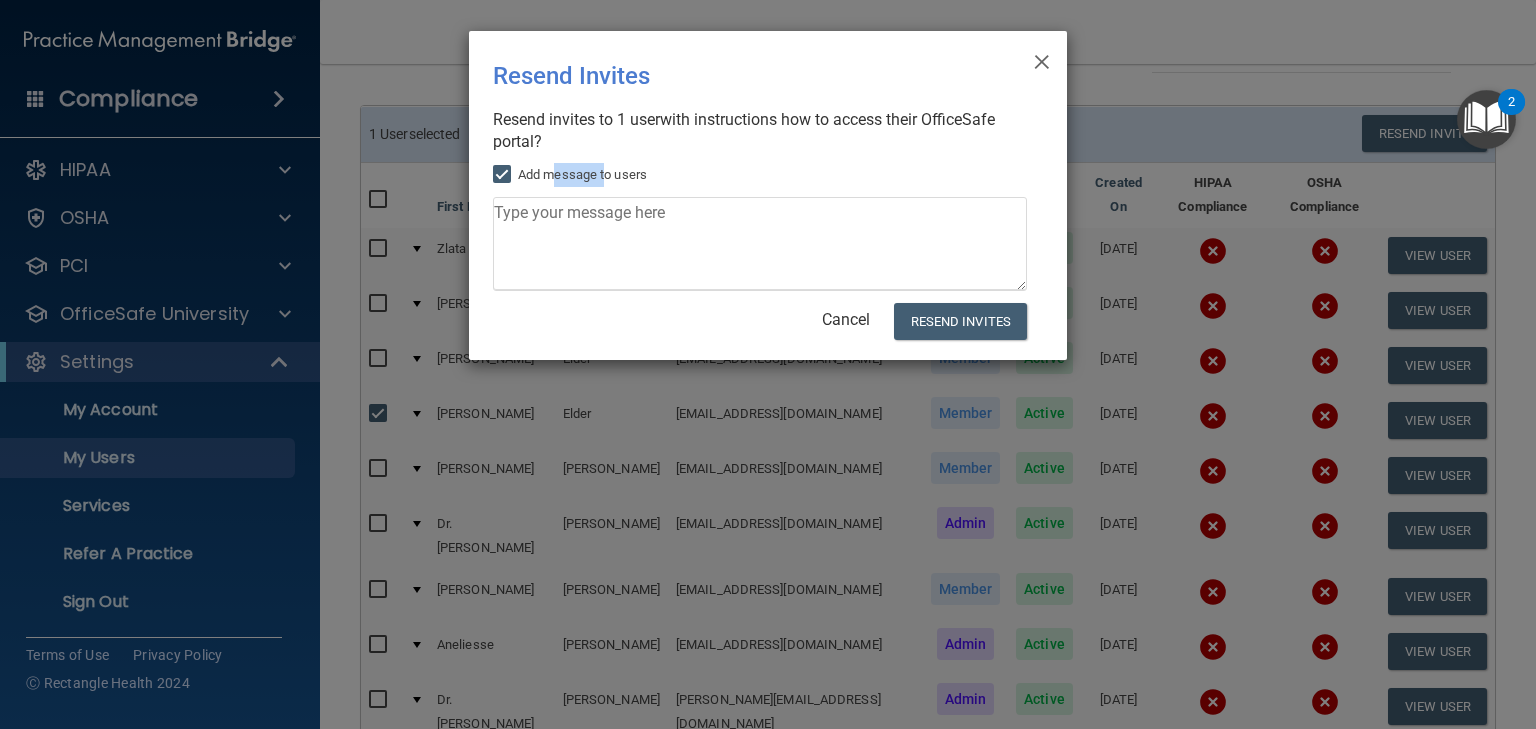 click on "Add message to users" at bounding box center [570, 175] 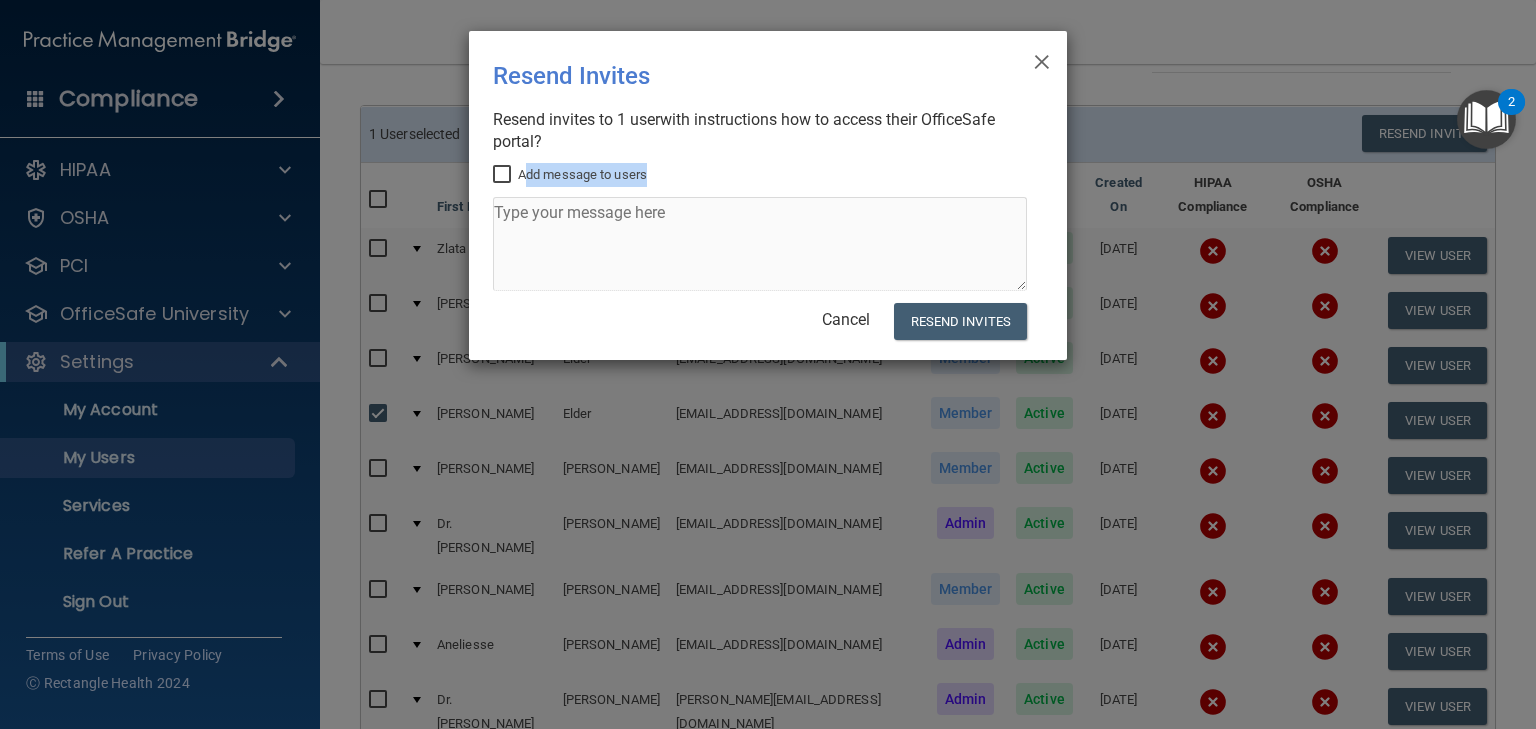 click on "Add message to users" at bounding box center [570, 175] 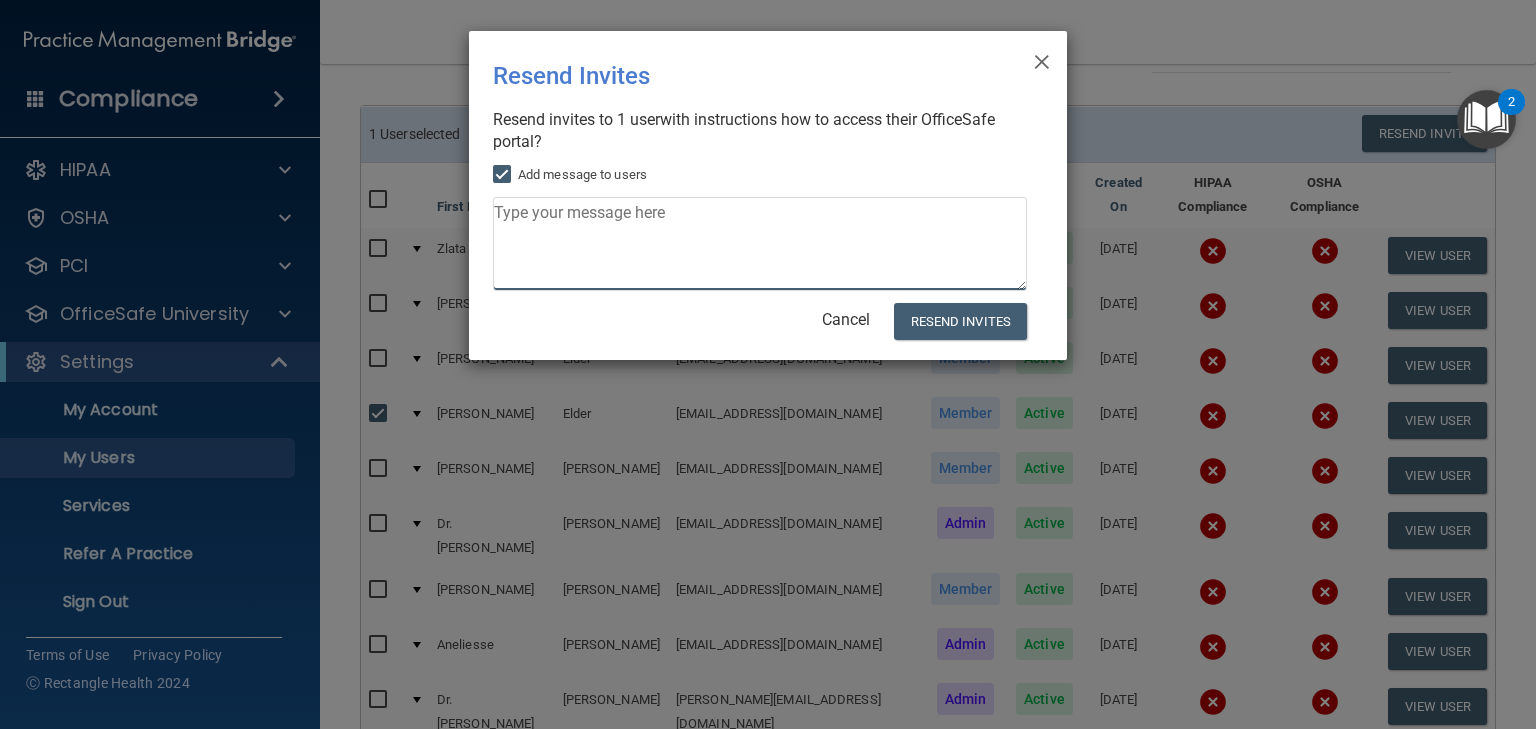 click at bounding box center (760, 244) 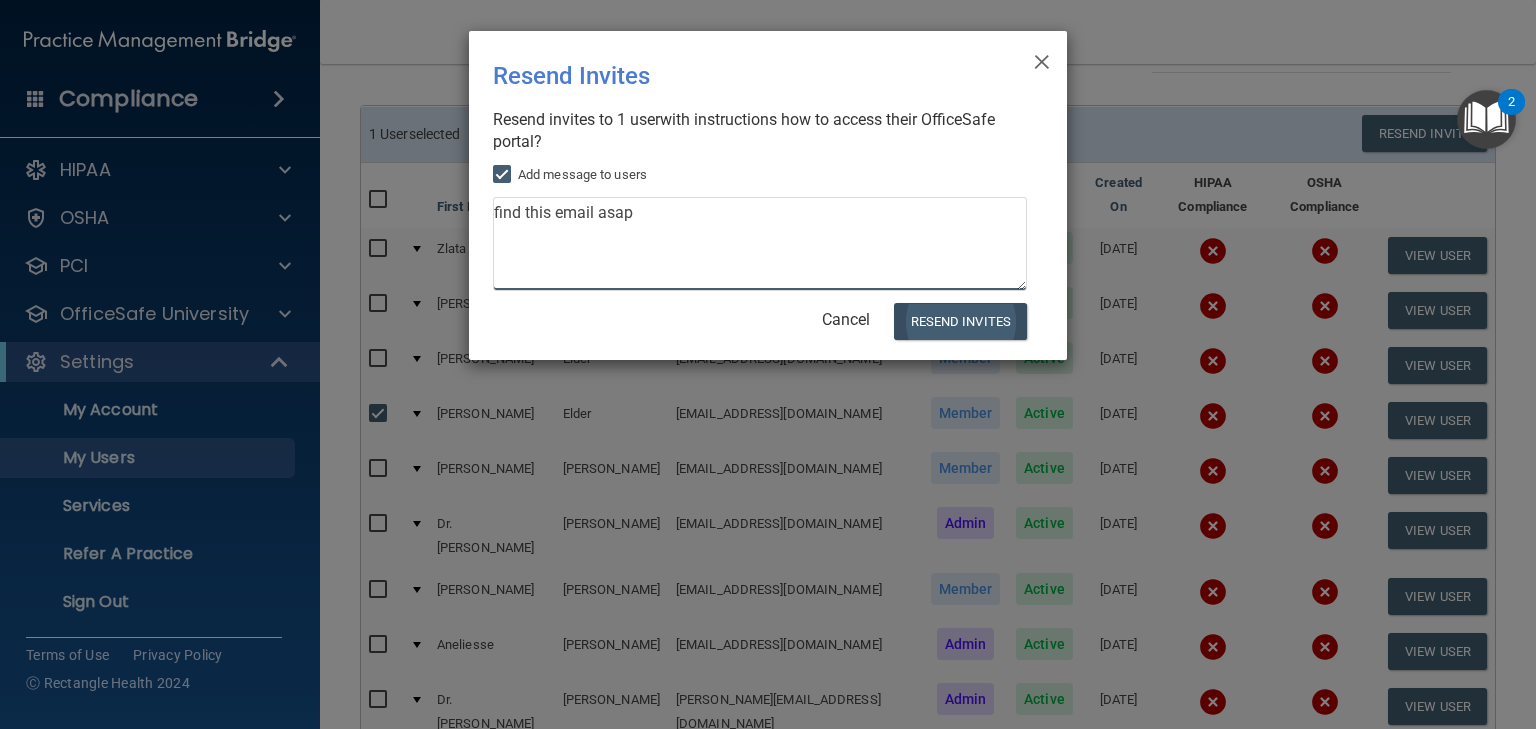 type on "find this email asap" 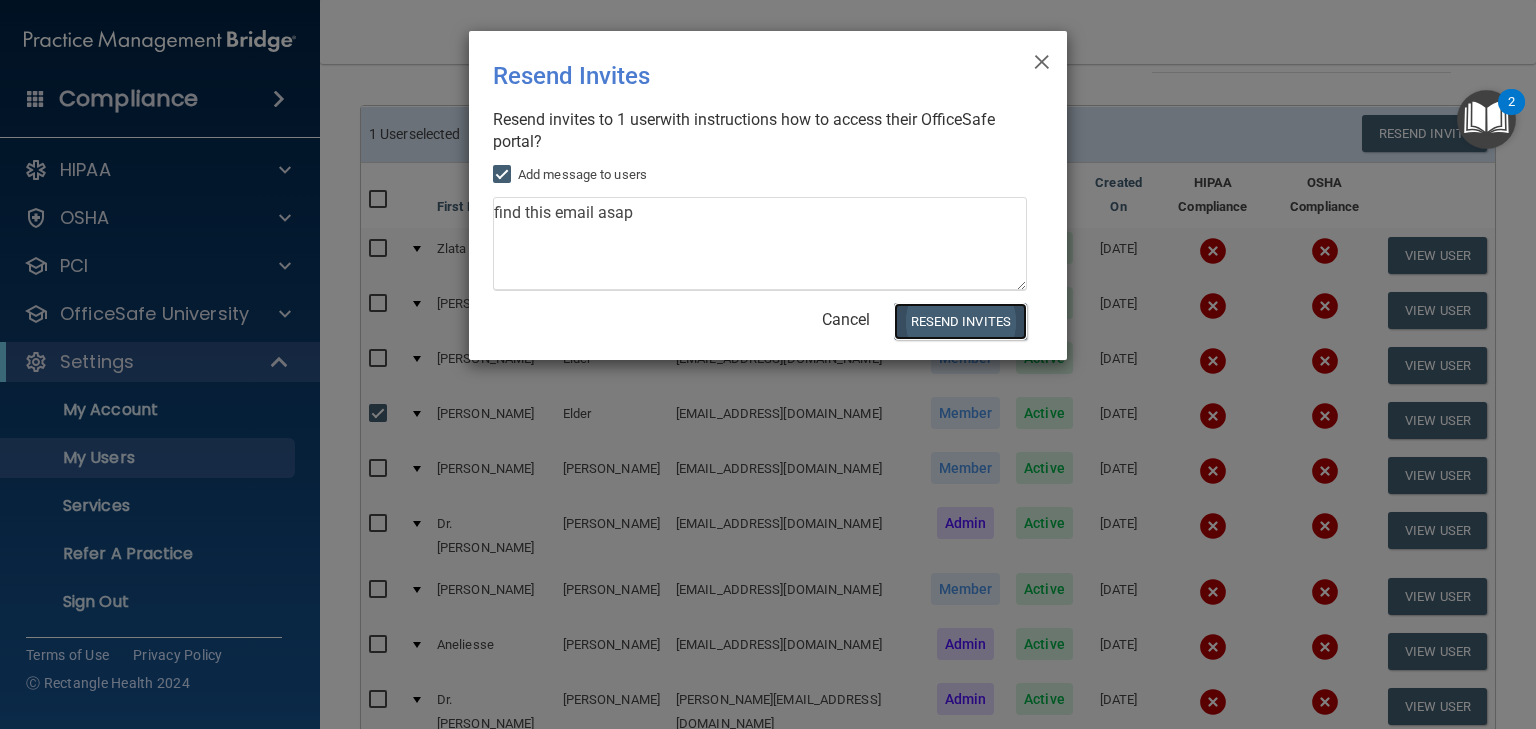 click on "Resend Invites" at bounding box center (960, 321) 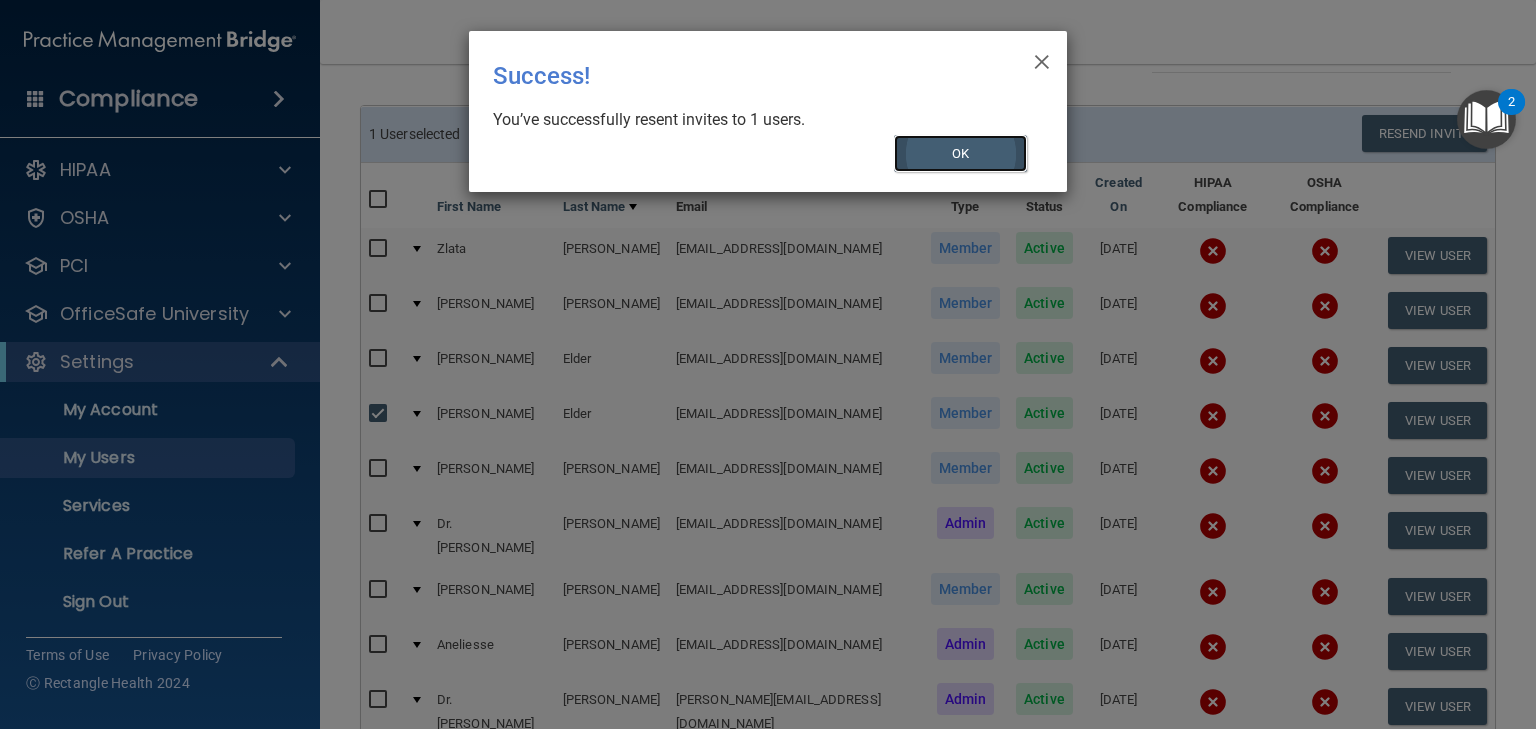click on "OK" at bounding box center [961, 153] 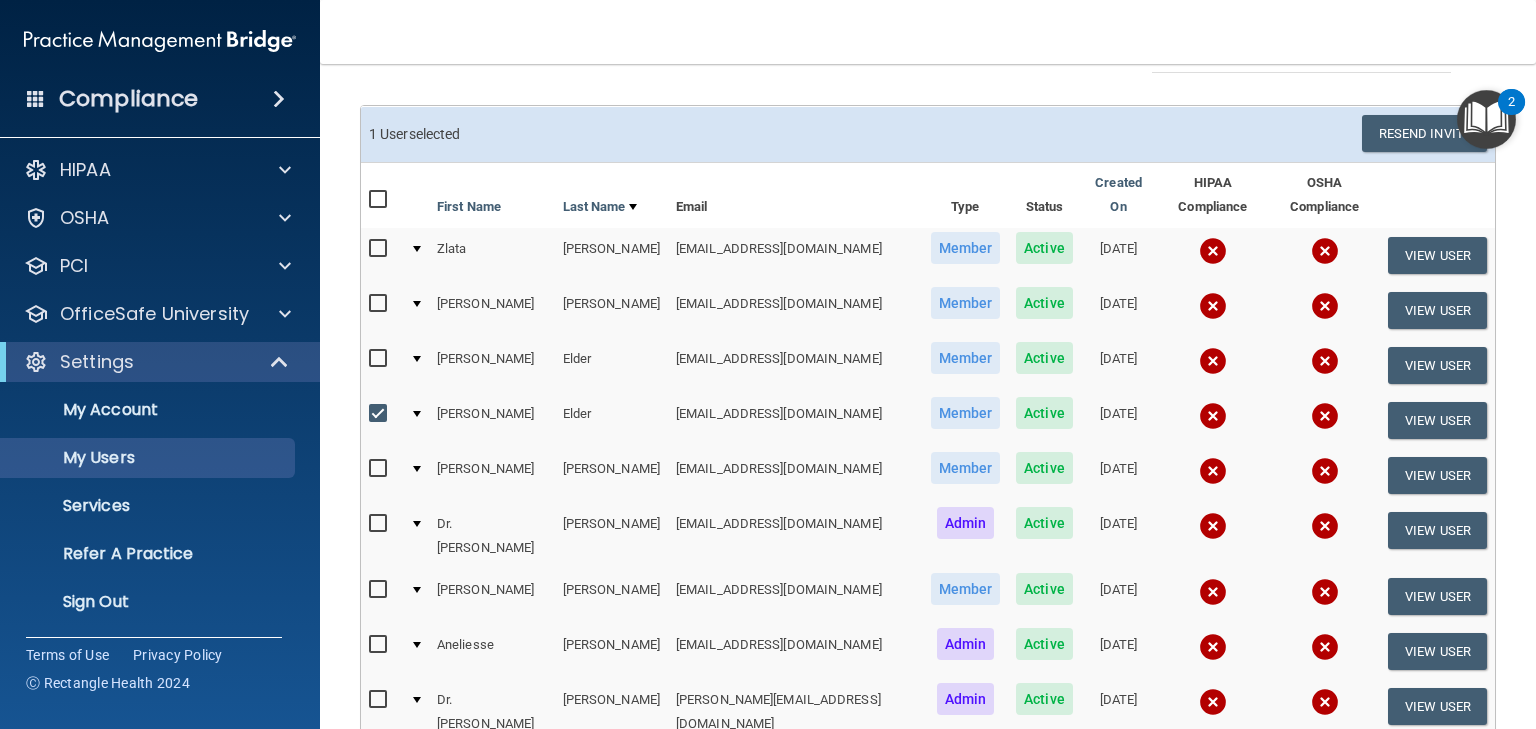 click at bounding box center [381, 420] 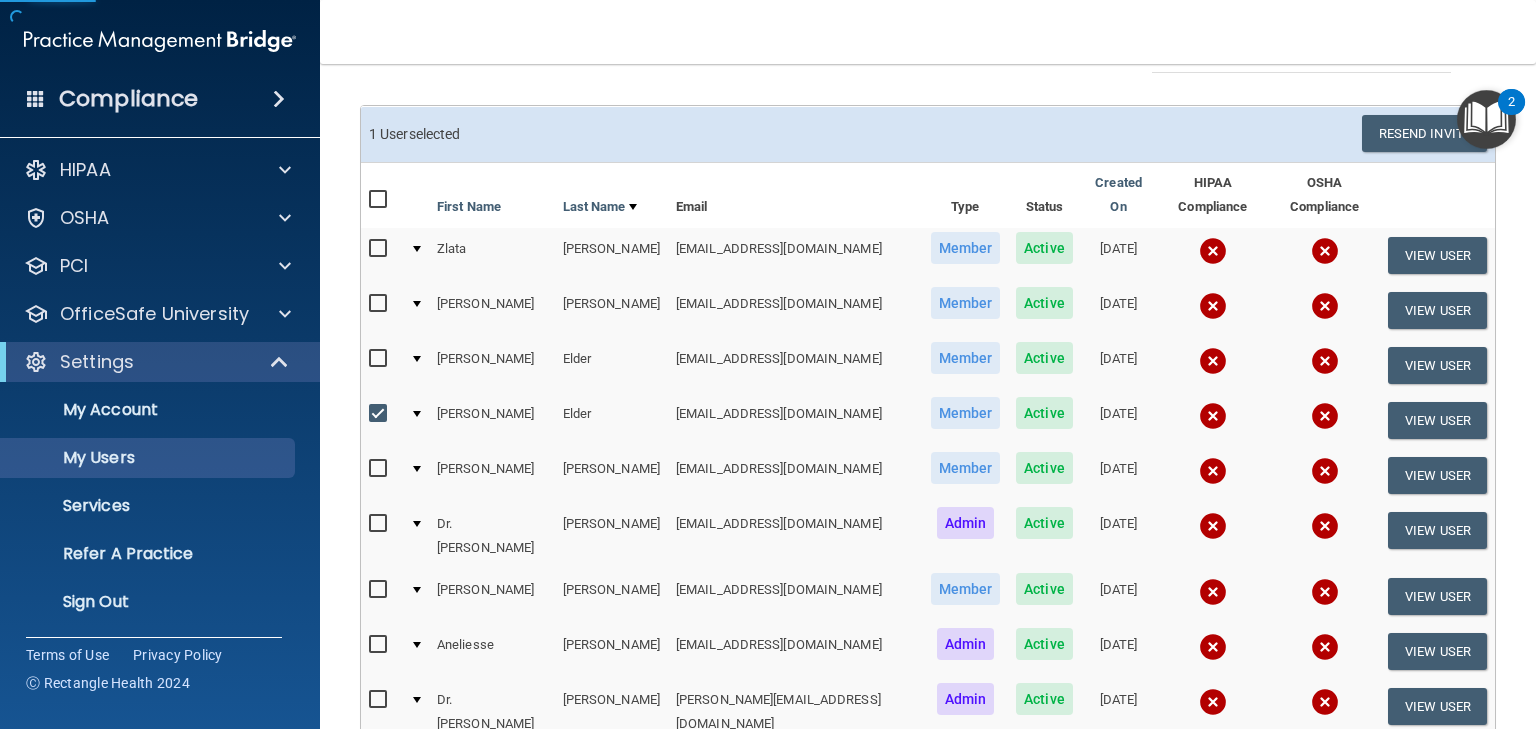 click at bounding box center [415, 365] 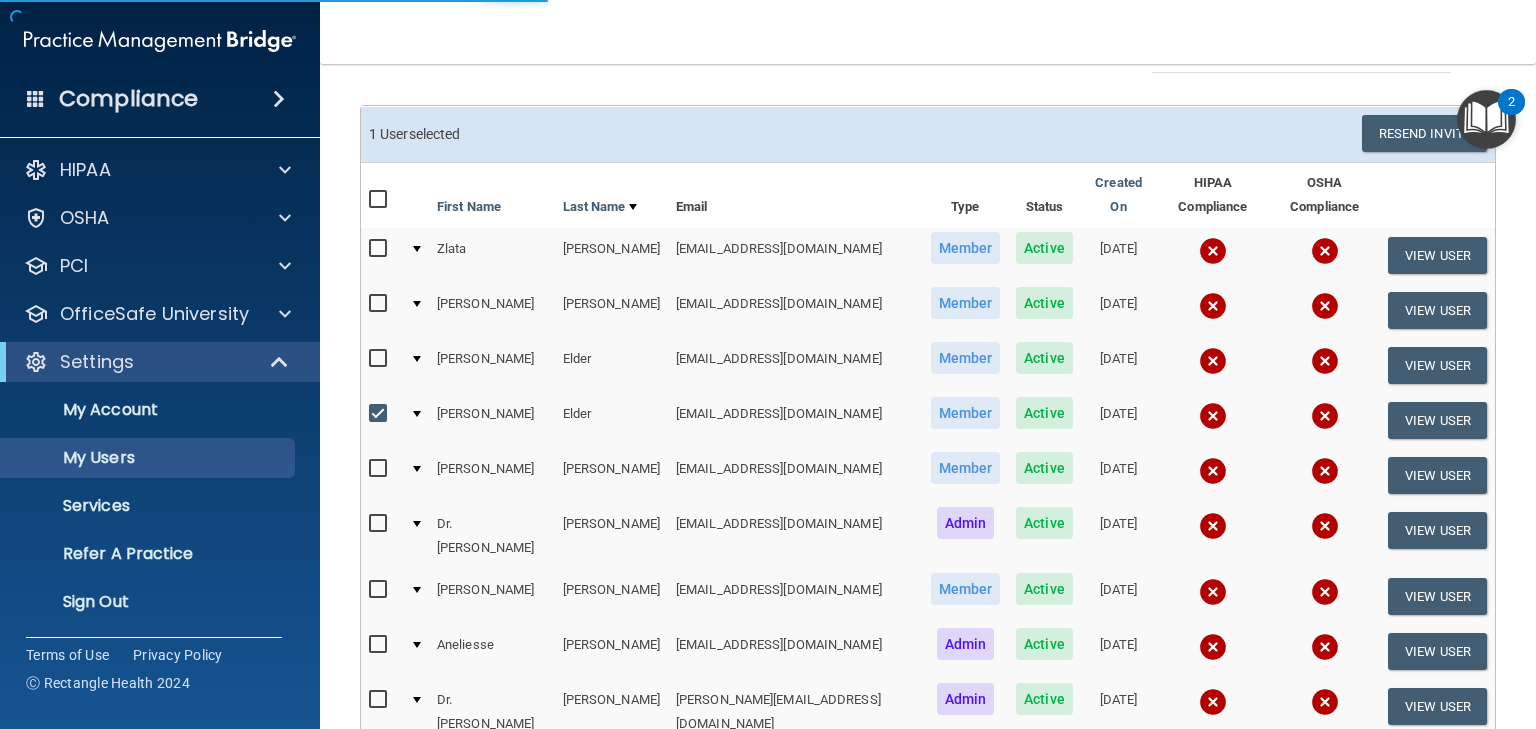 click at bounding box center [380, 414] 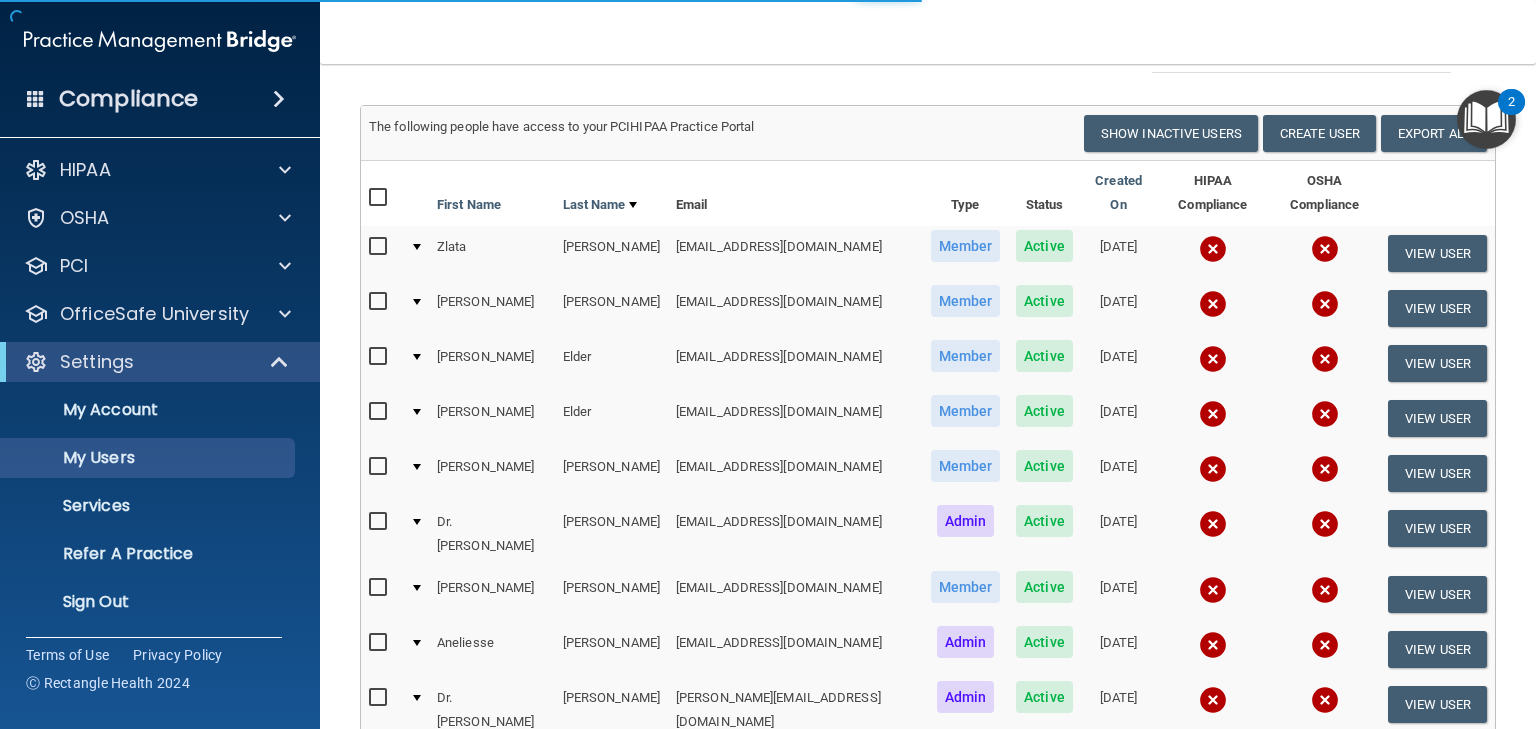 click at bounding box center (417, 357) 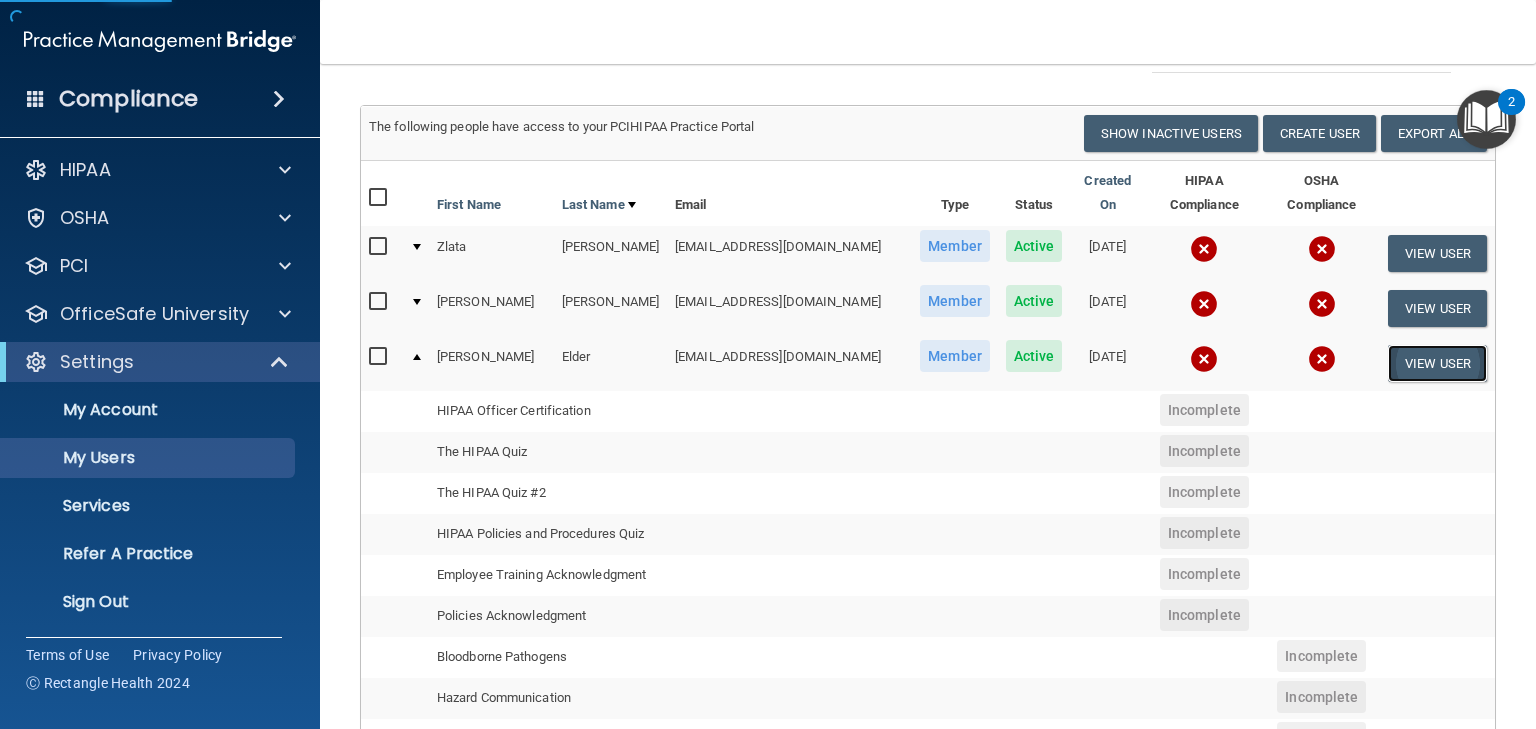 click on "View User" at bounding box center (1437, 363) 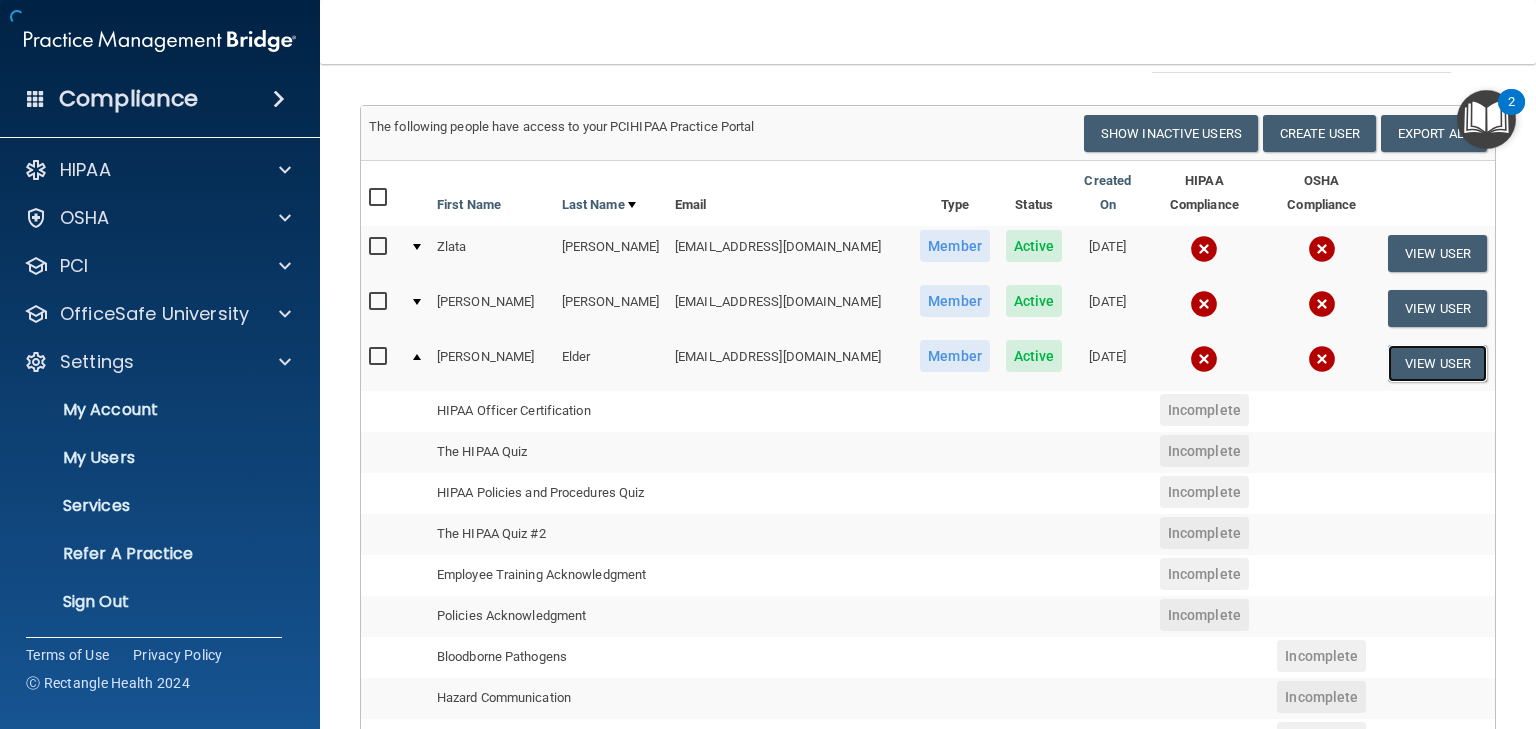 scroll, scrollTop: 0, scrollLeft: 0, axis: both 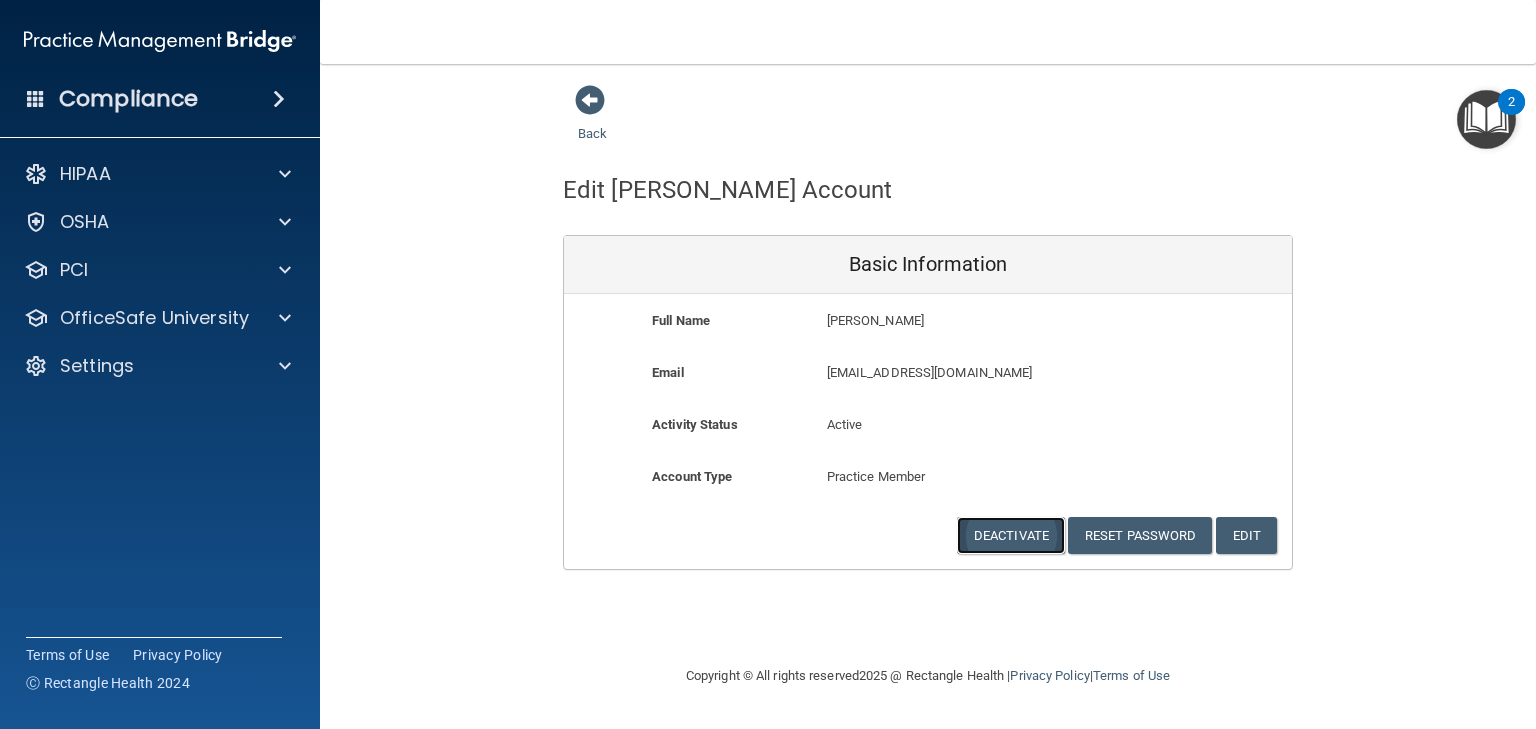 click on "Deactivate" at bounding box center (1011, 535) 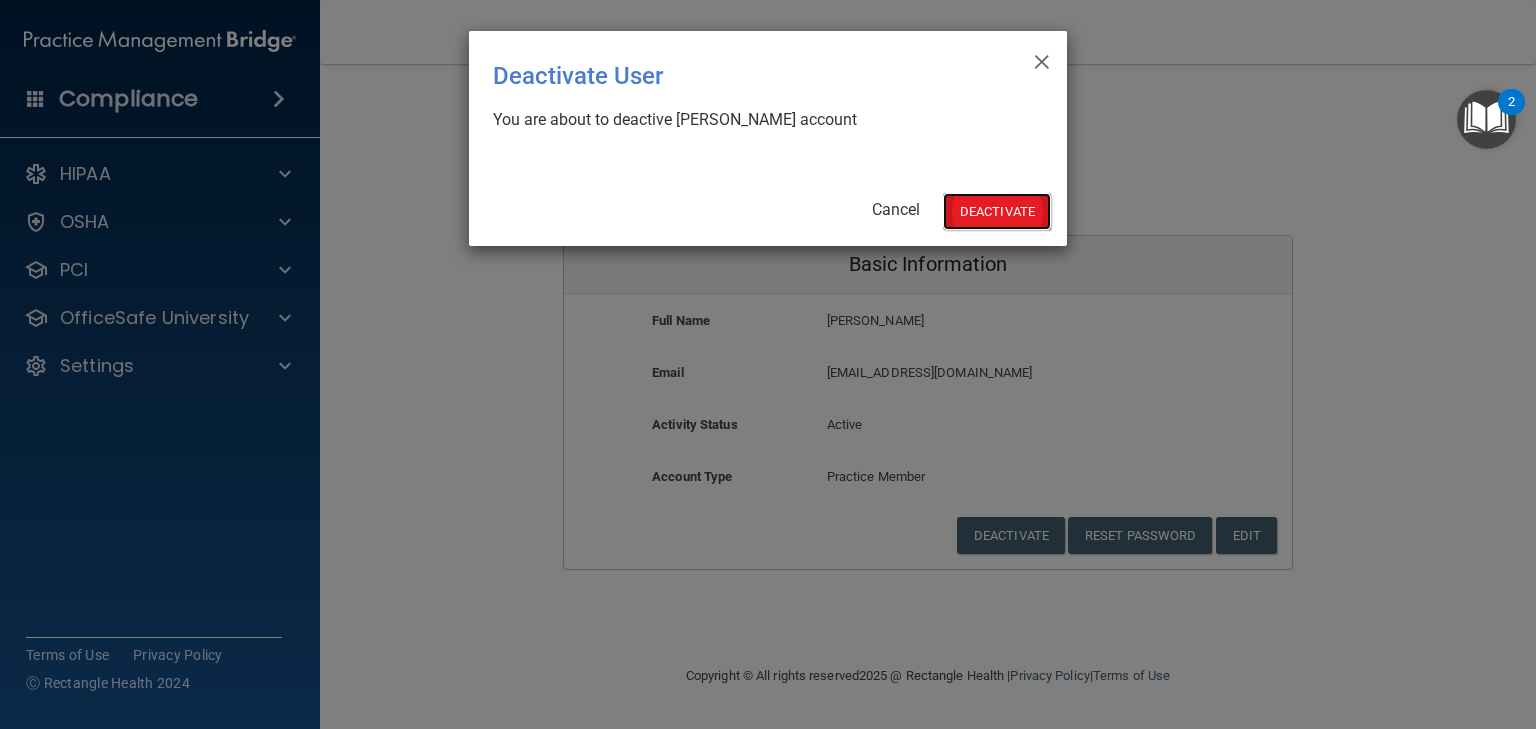 click on "Deactivate" at bounding box center (997, 211) 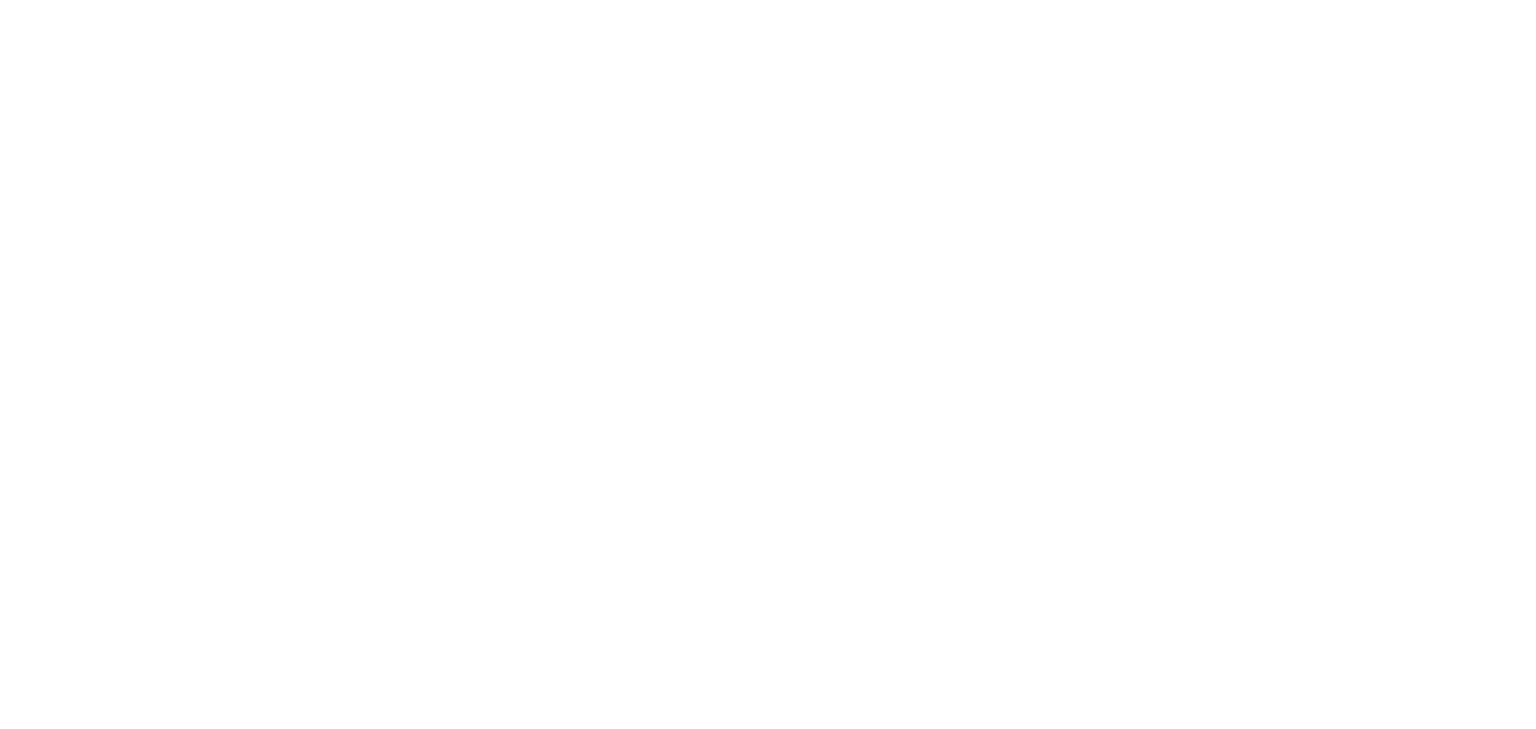 scroll, scrollTop: 0, scrollLeft: 0, axis: both 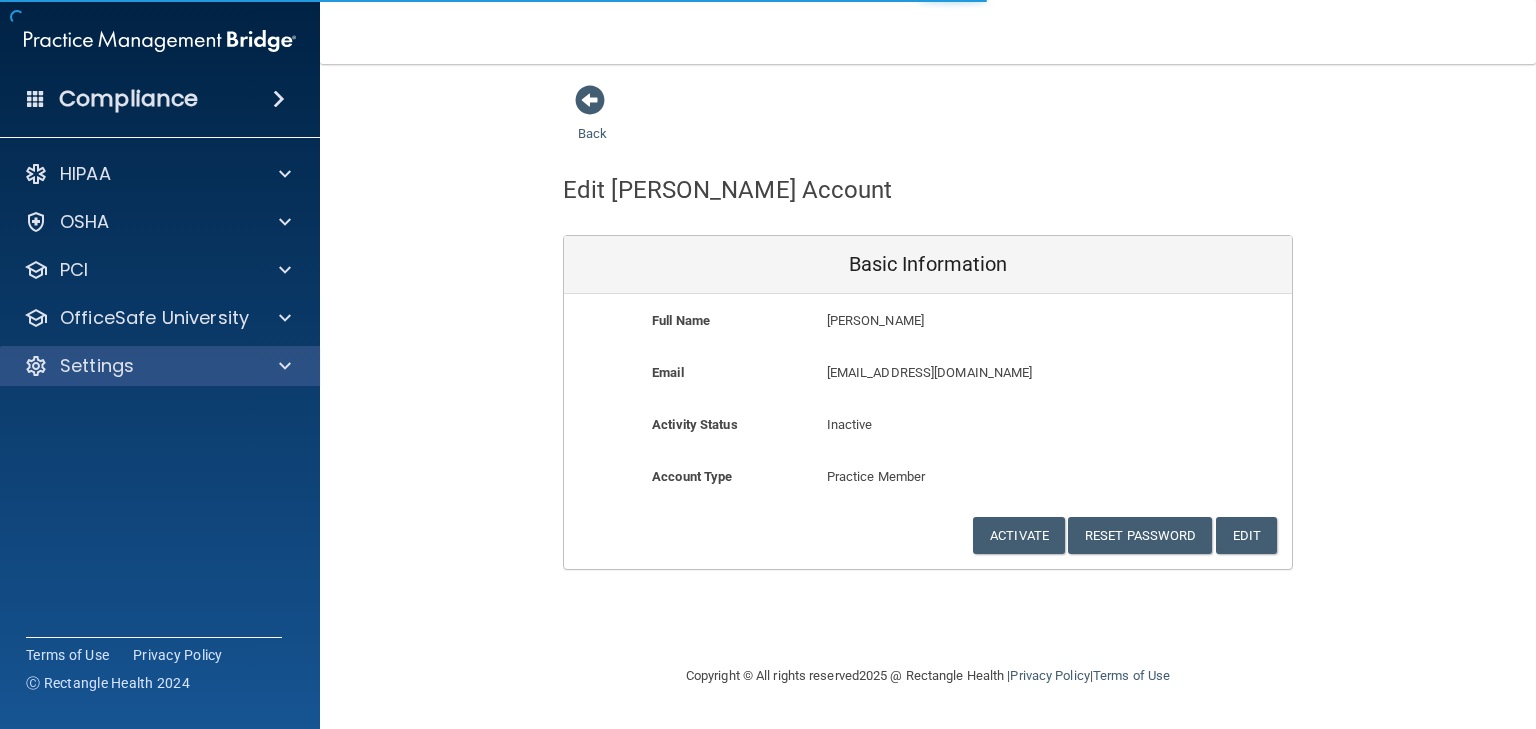 click on "Settings" at bounding box center (160, 366) 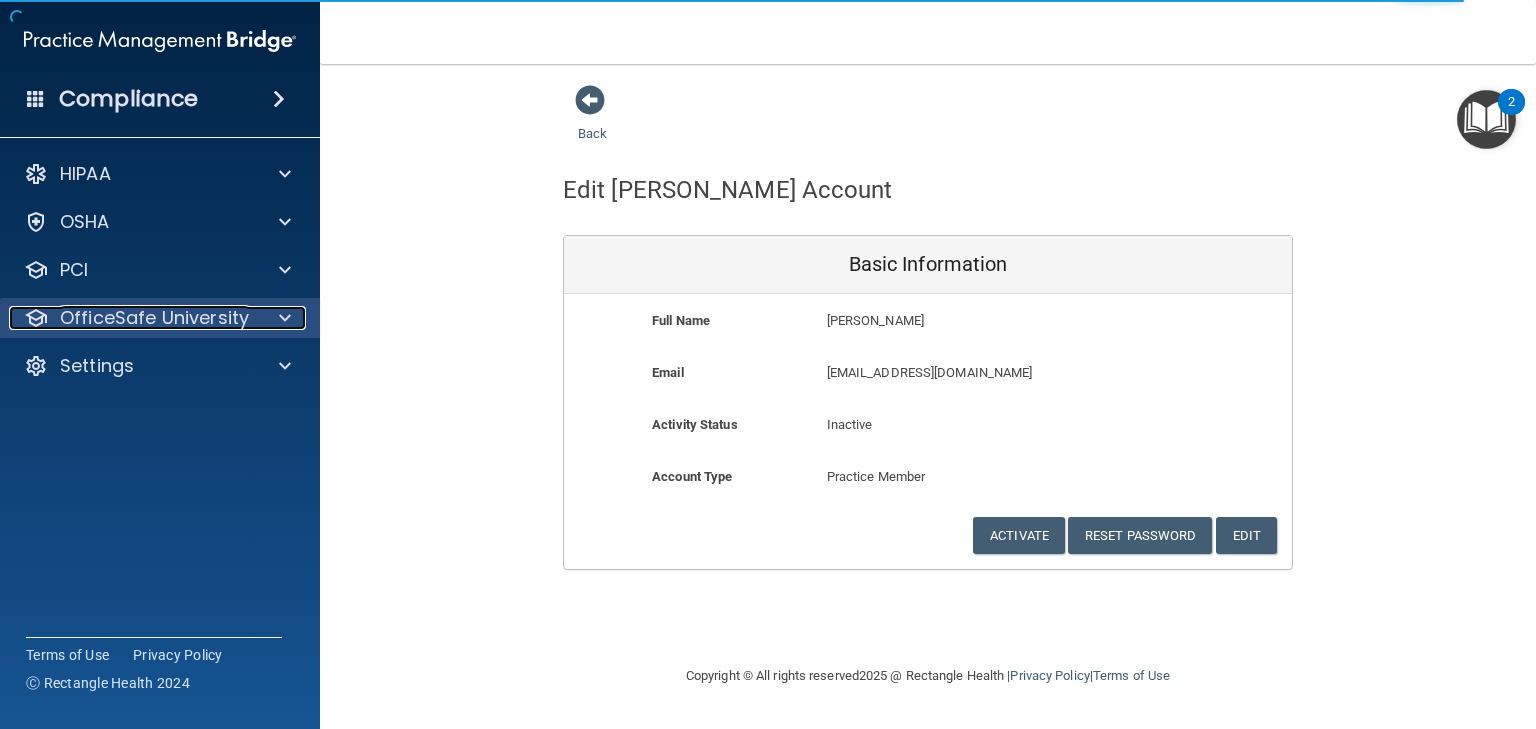 click on "OfficeSafe University" at bounding box center (154, 318) 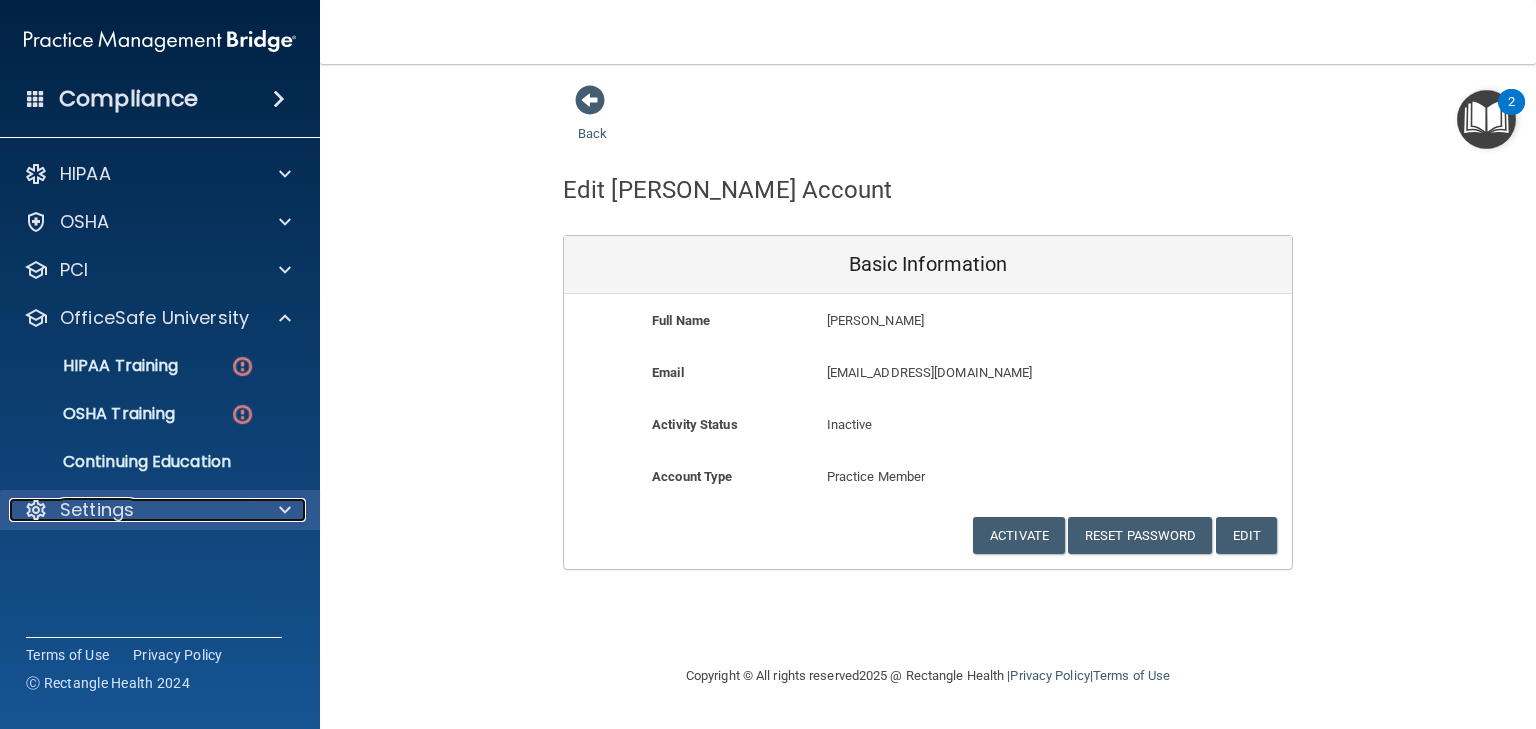 click on "Settings" at bounding box center (133, 510) 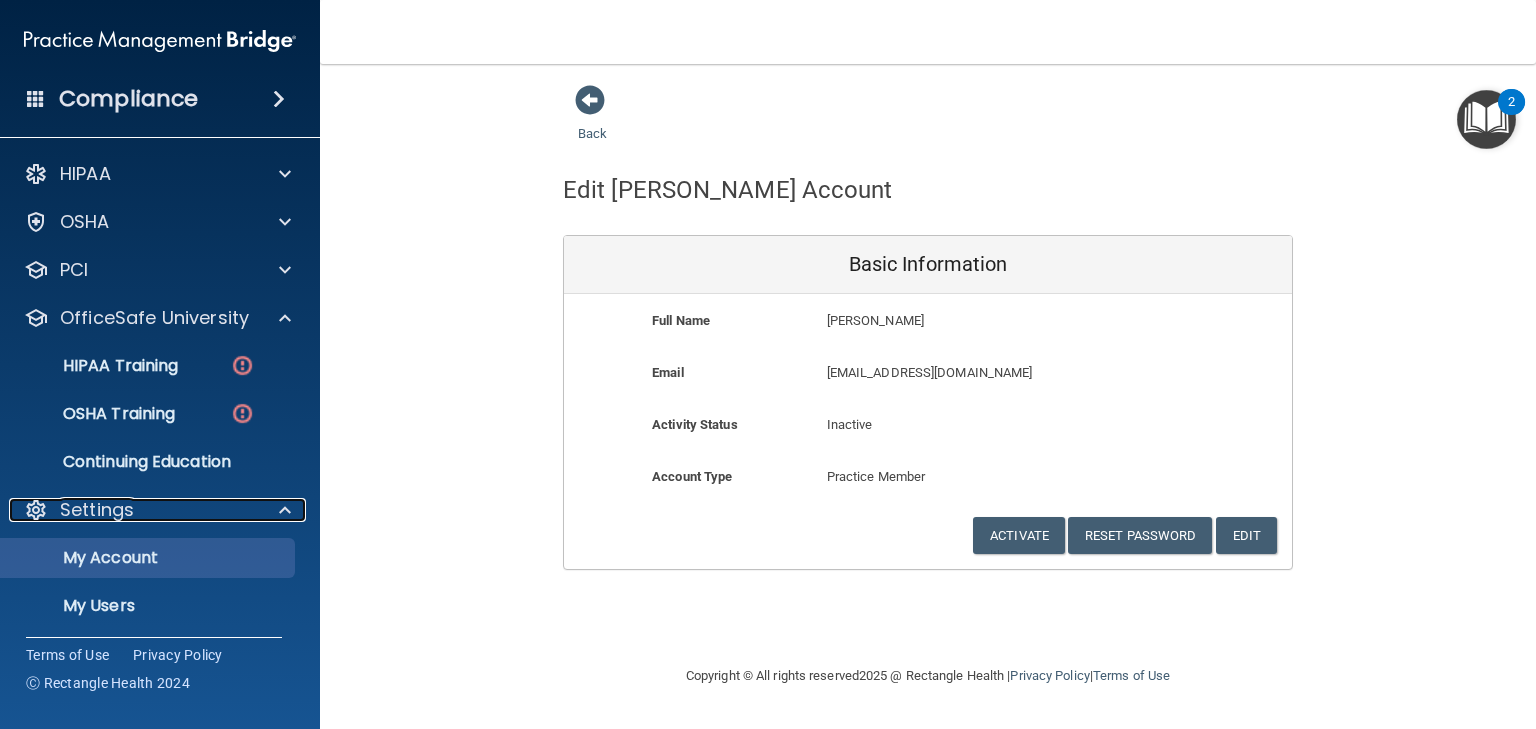 scroll, scrollTop: 148, scrollLeft: 0, axis: vertical 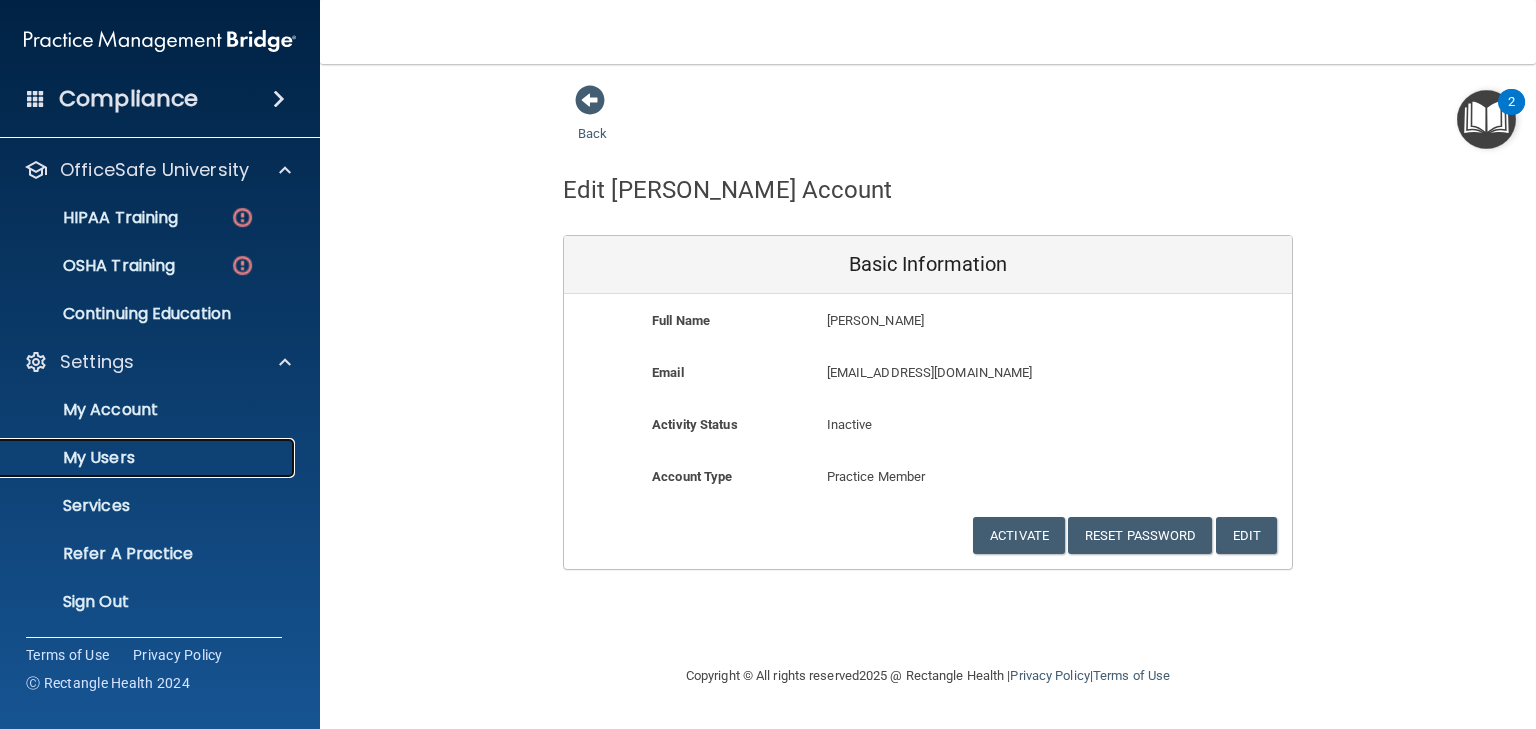 click on "My Users" at bounding box center (149, 458) 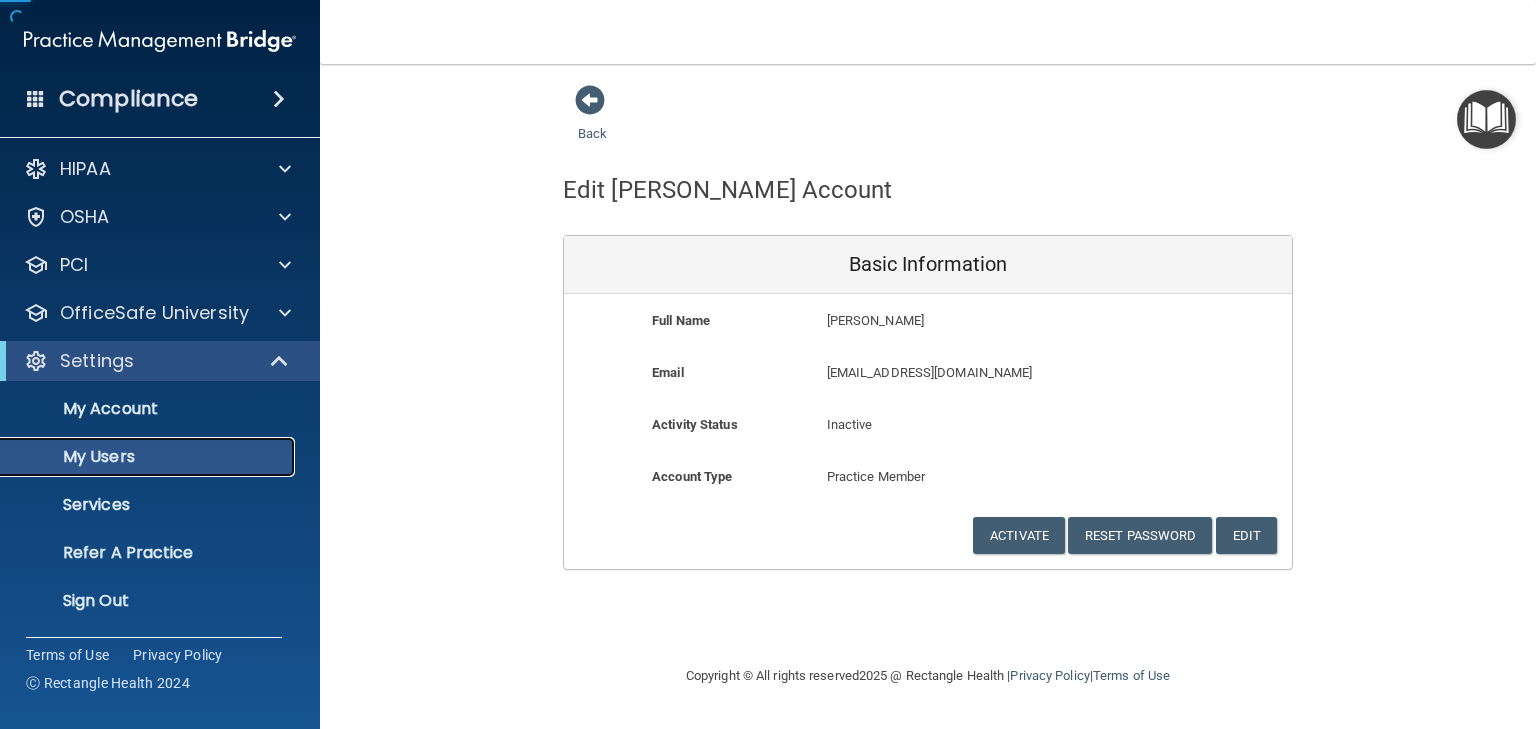 scroll, scrollTop: 4, scrollLeft: 0, axis: vertical 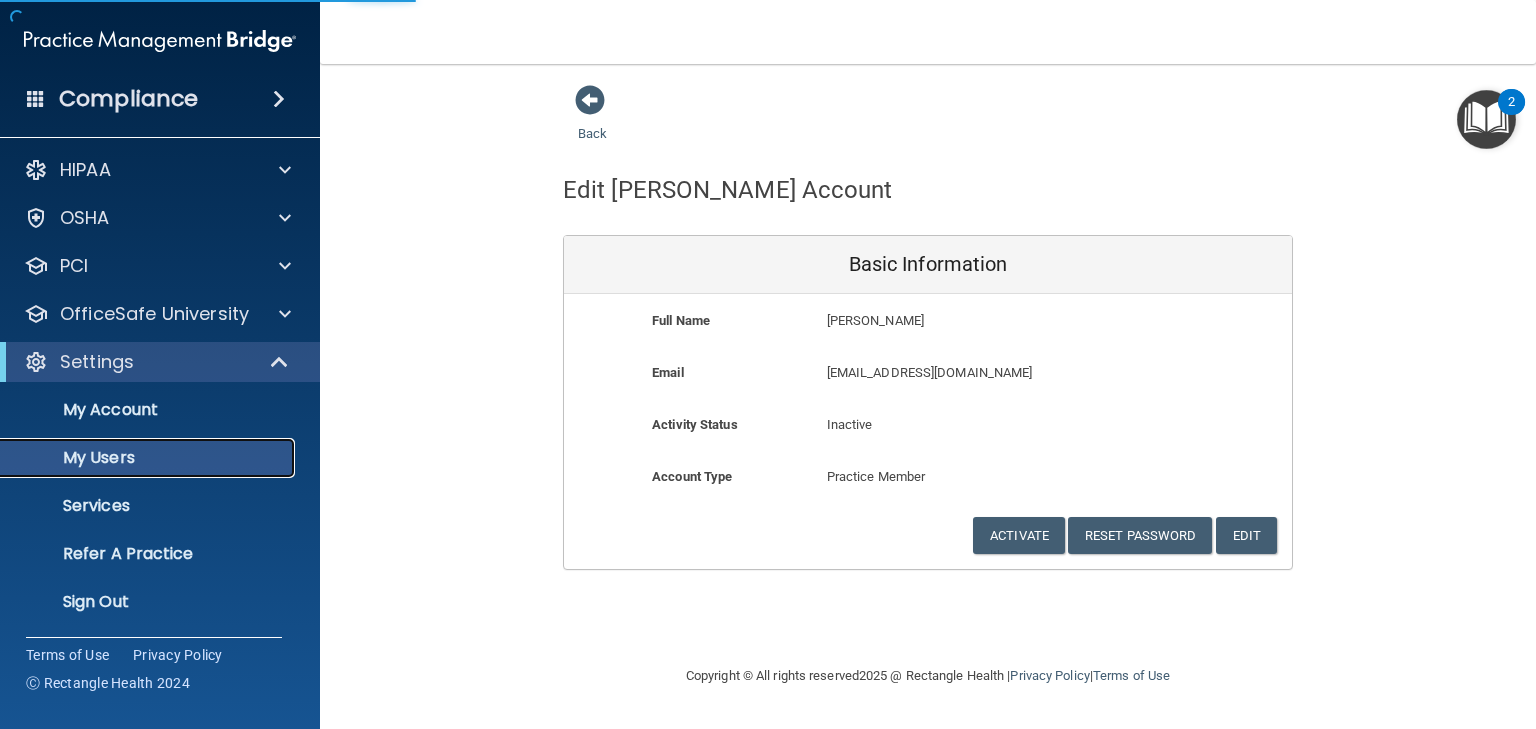 select on "20" 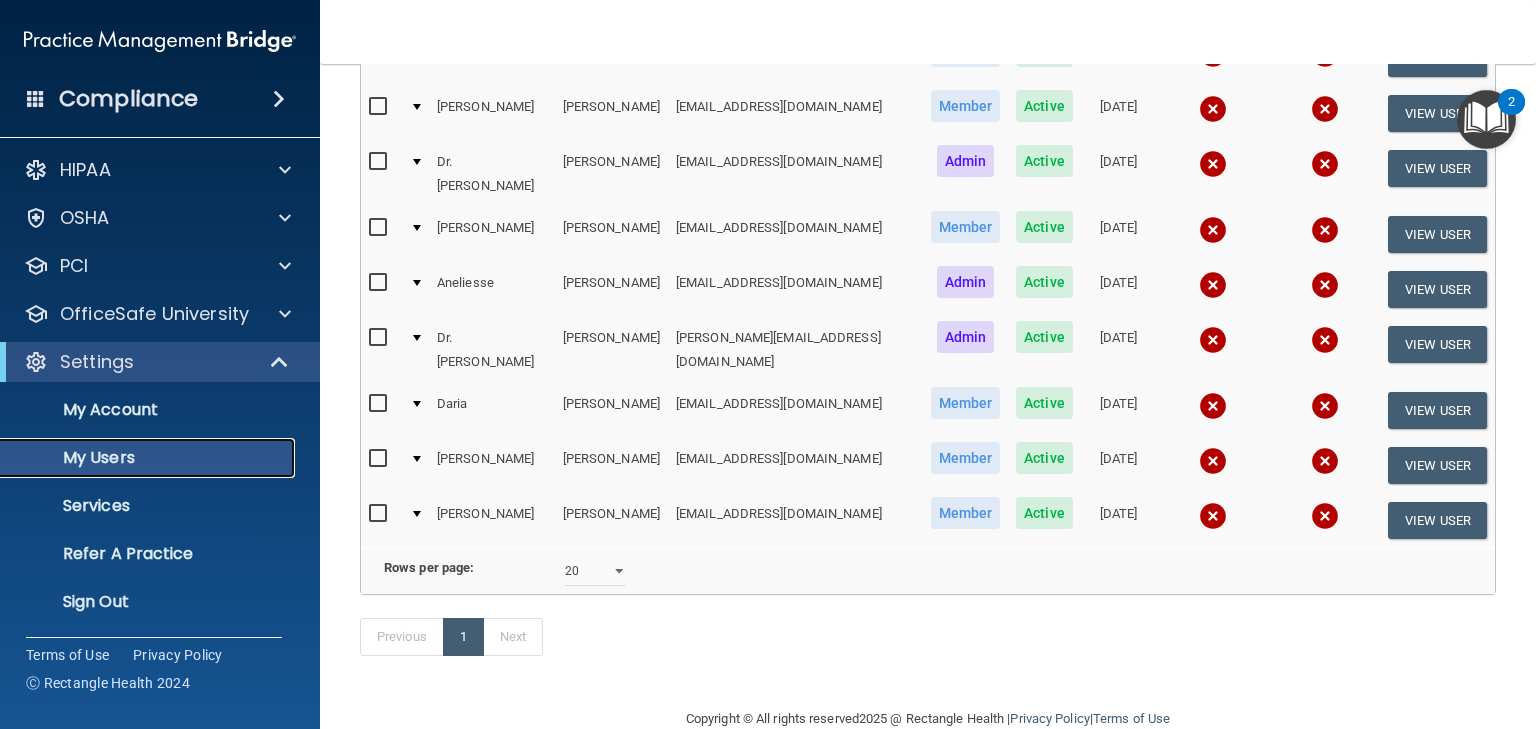scroll, scrollTop: 0, scrollLeft: 0, axis: both 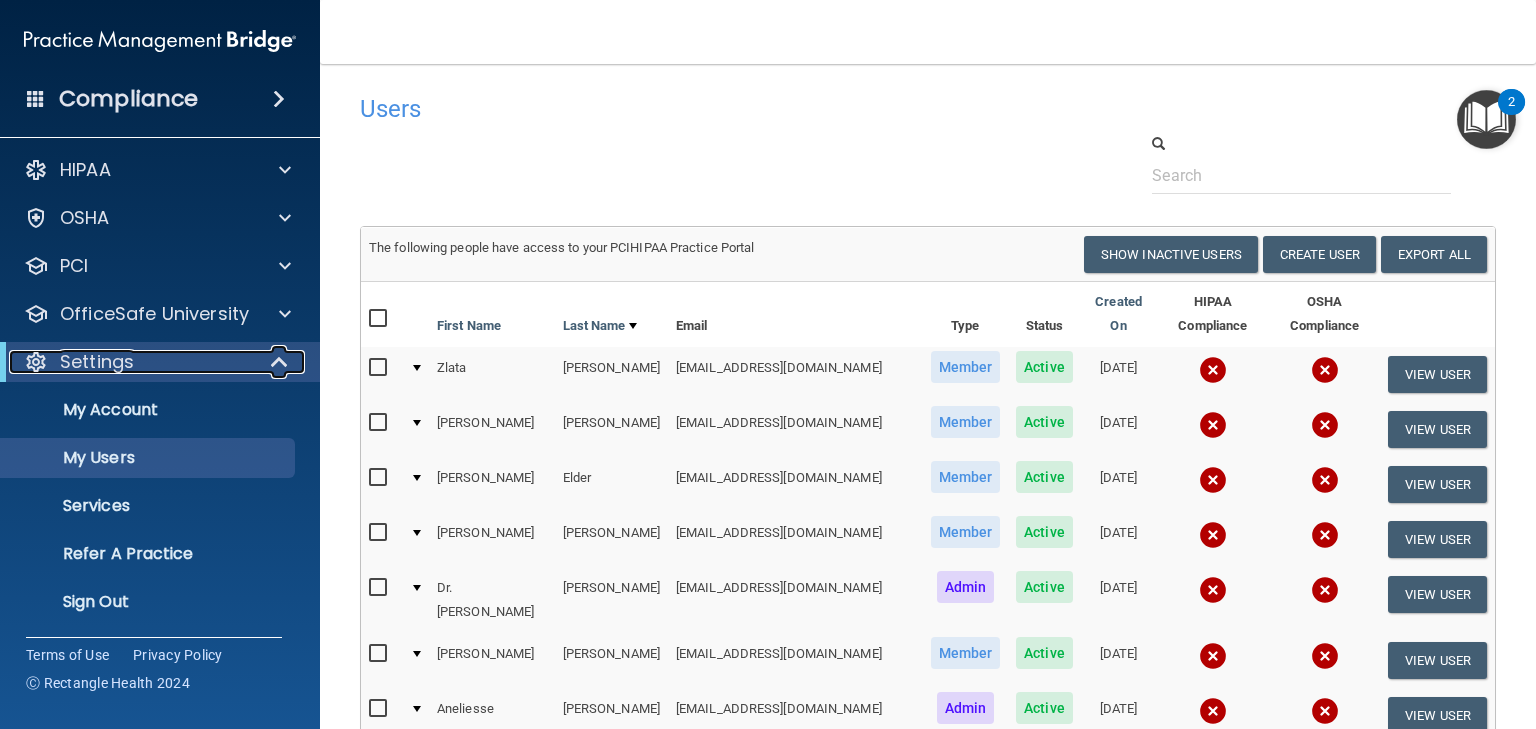 click on "Settings" at bounding box center [132, 362] 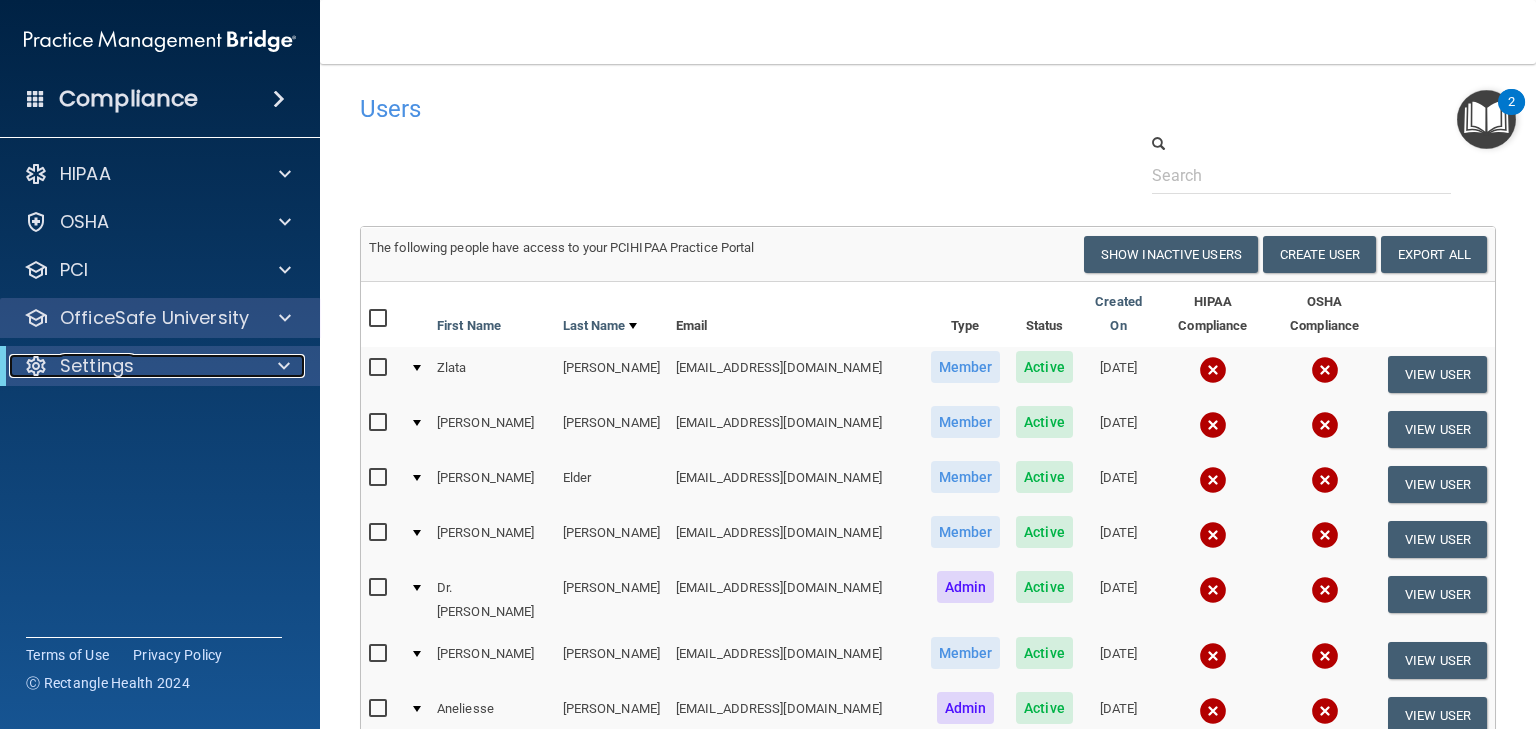 scroll, scrollTop: 0, scrollLeft: 0, axis: both 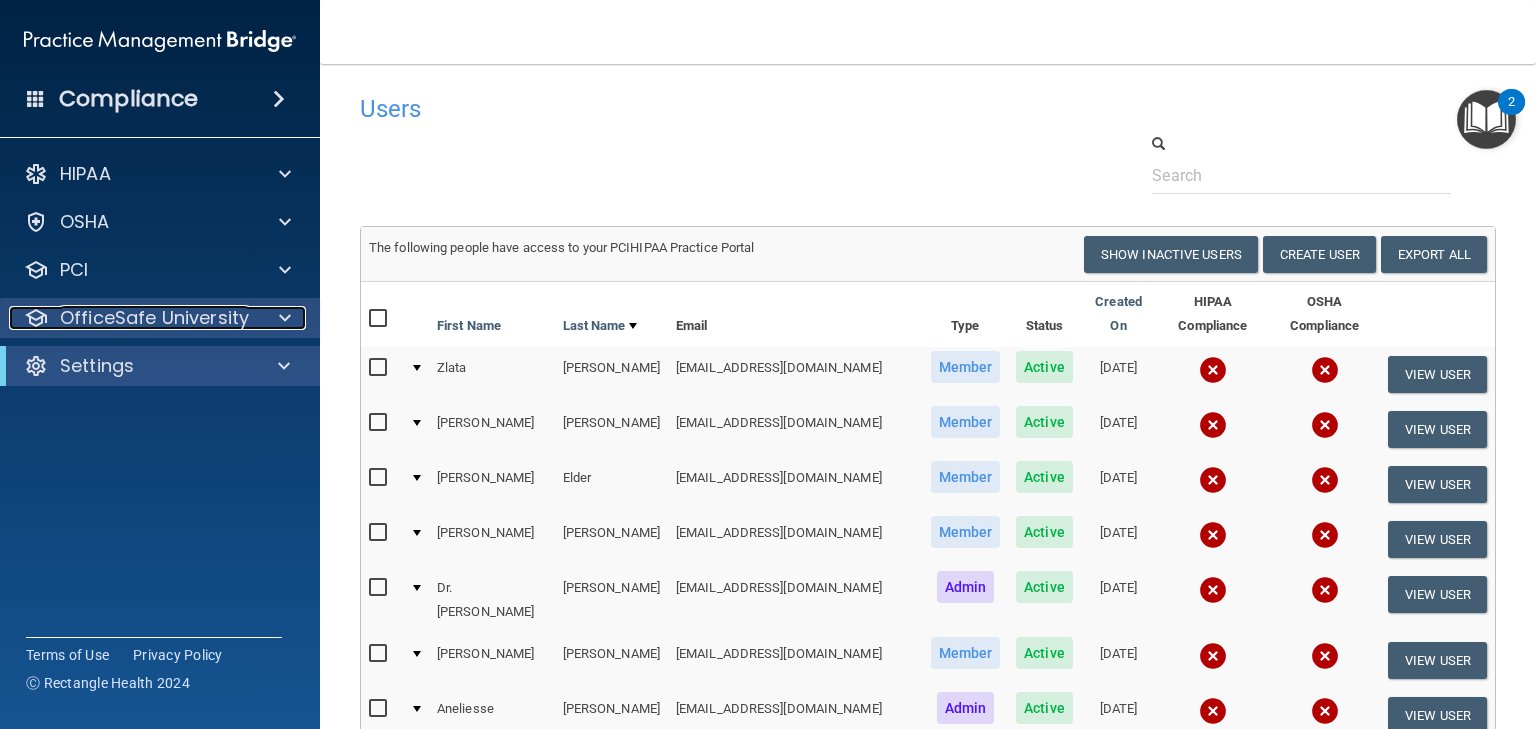 click on "OfficeSafe University" at bounding box center (154, 318) 